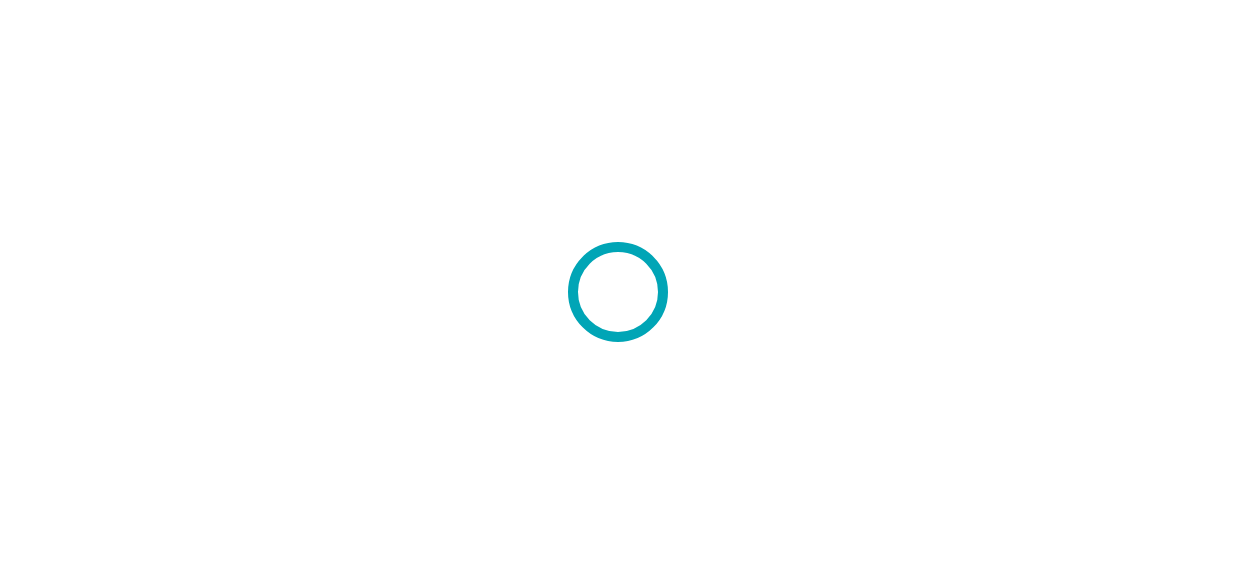 scroll, scrollTop: 0, scrollLeft: 0, axis: both 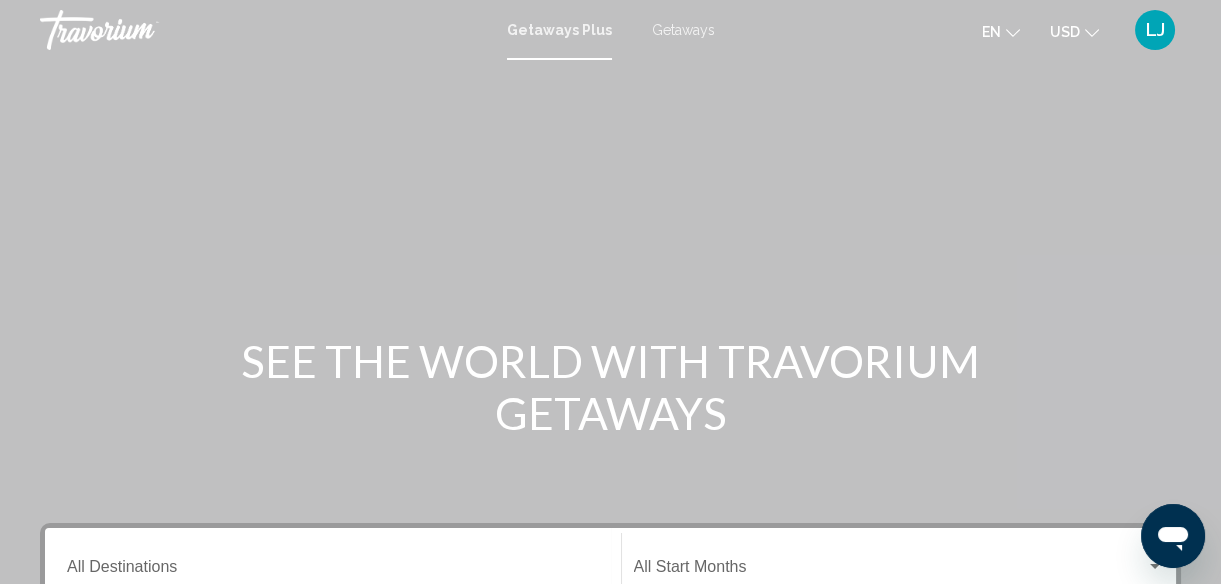 click on "Getaways" at bounding box center (683, 30) 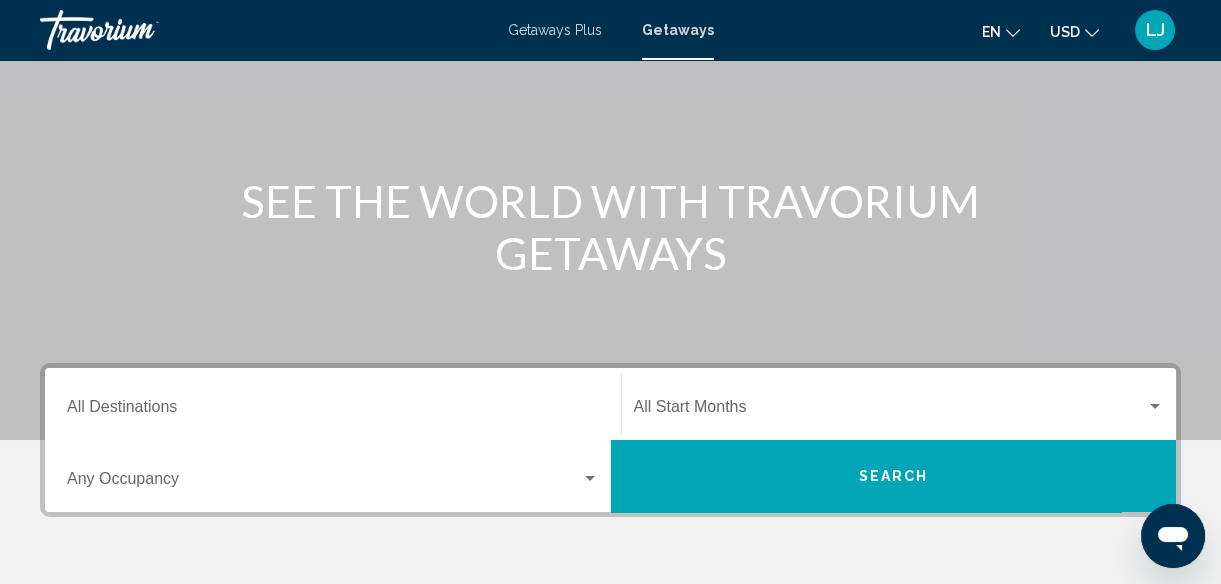 scroll, scrollTop: 161, scrollLeft: 0, axis: vertical 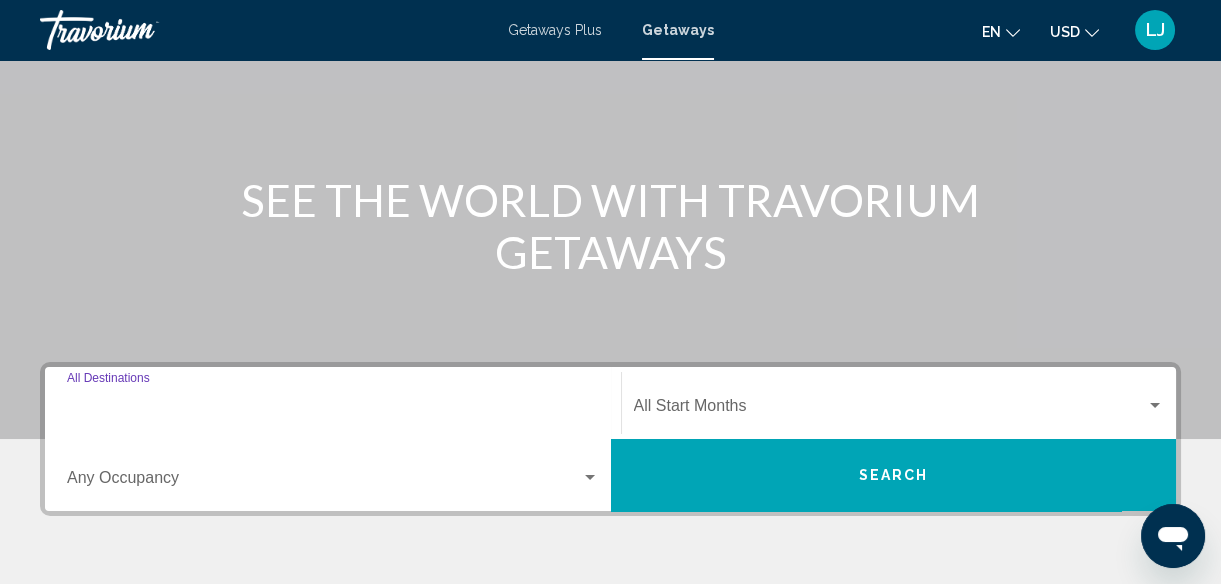 click on "Destination All Destinations" at bounding box center (333, 410) 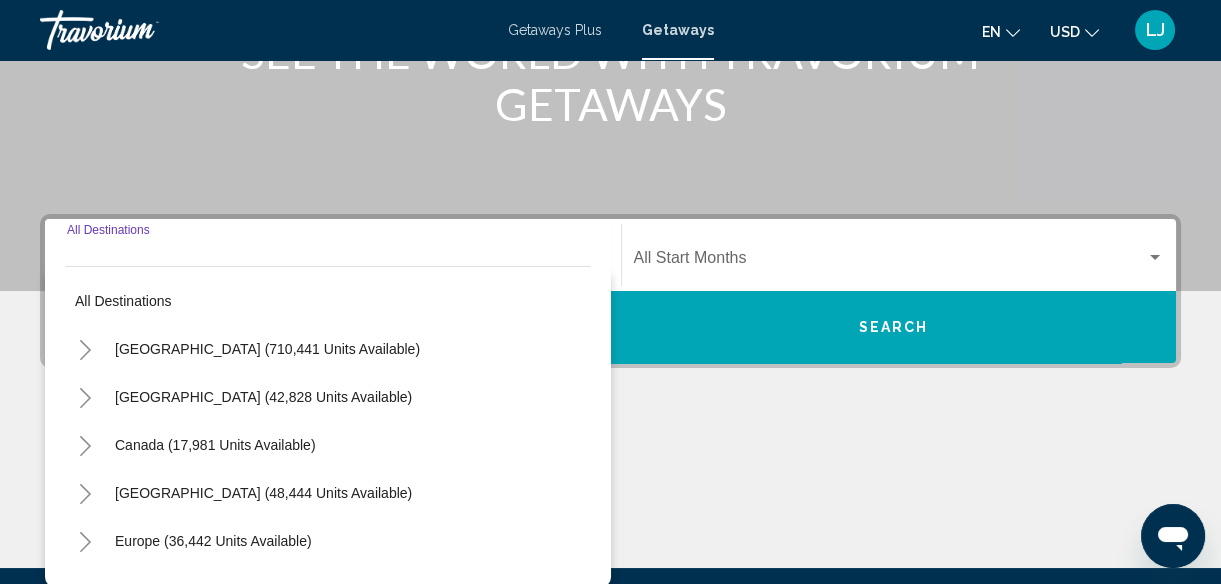scroll, scrollTop: 457, scrollLeft: 0, axis: vertical 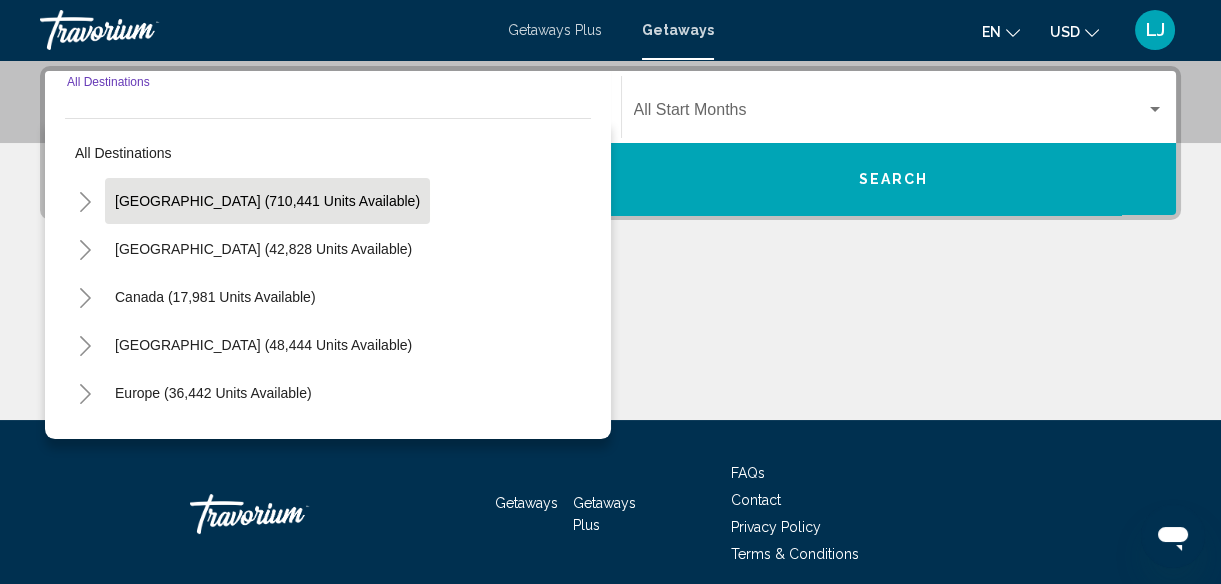 click on "[GEOGRAPHIC_DATA] (710,441 units available)" at bounding box center [263, 249] 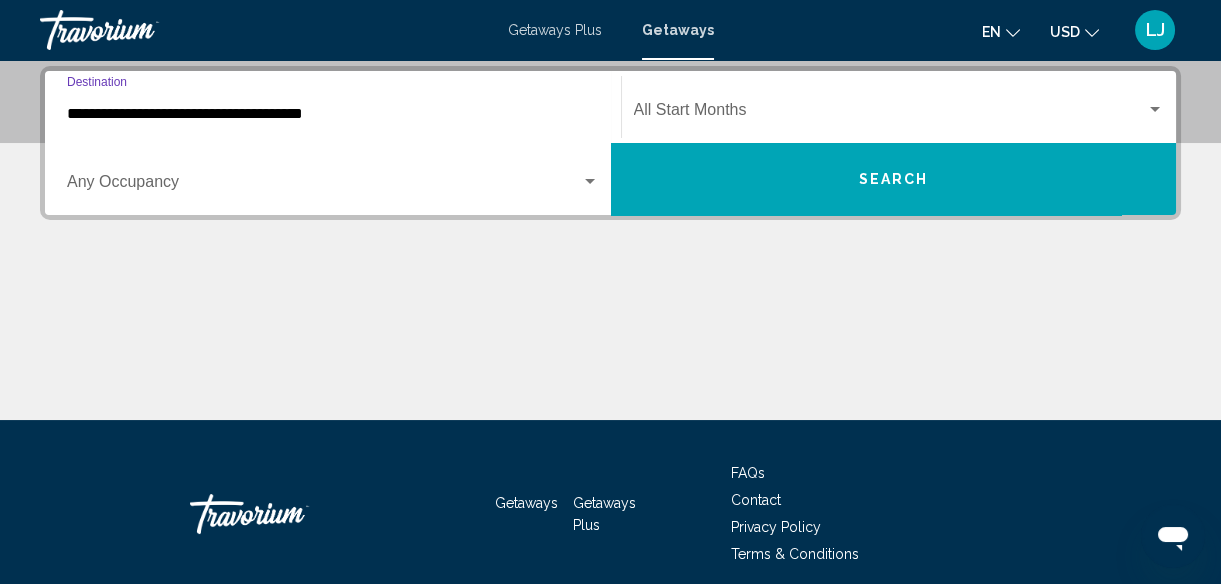 click at bounding box center [324, 186] 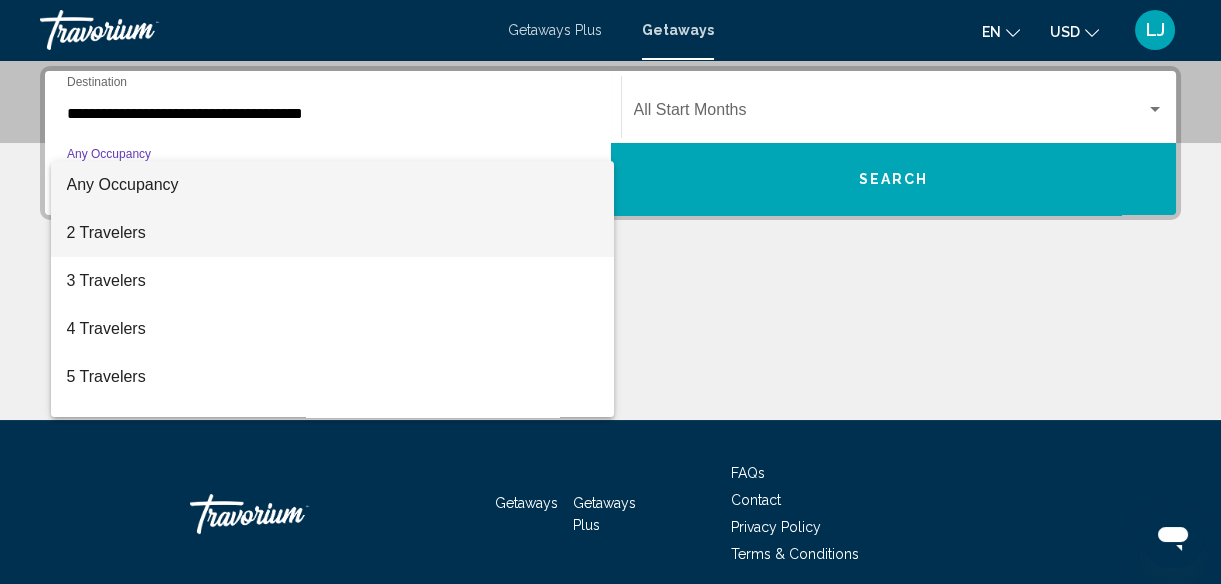 click on "2 Travelers" at bounding box center (333, 233) 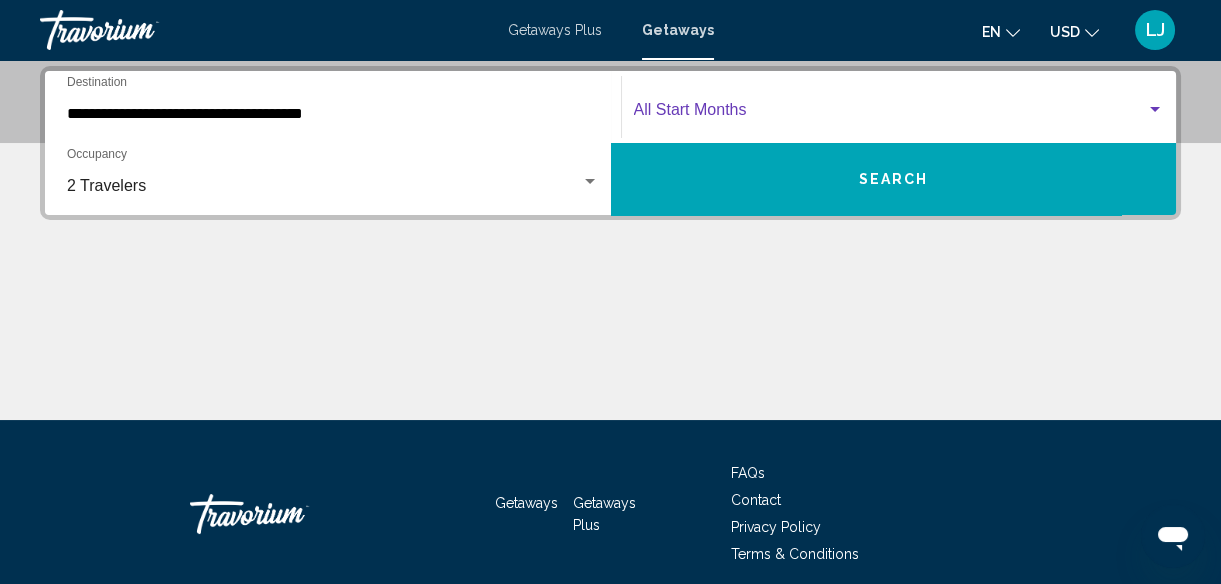 click at bounding box center [890, 114] 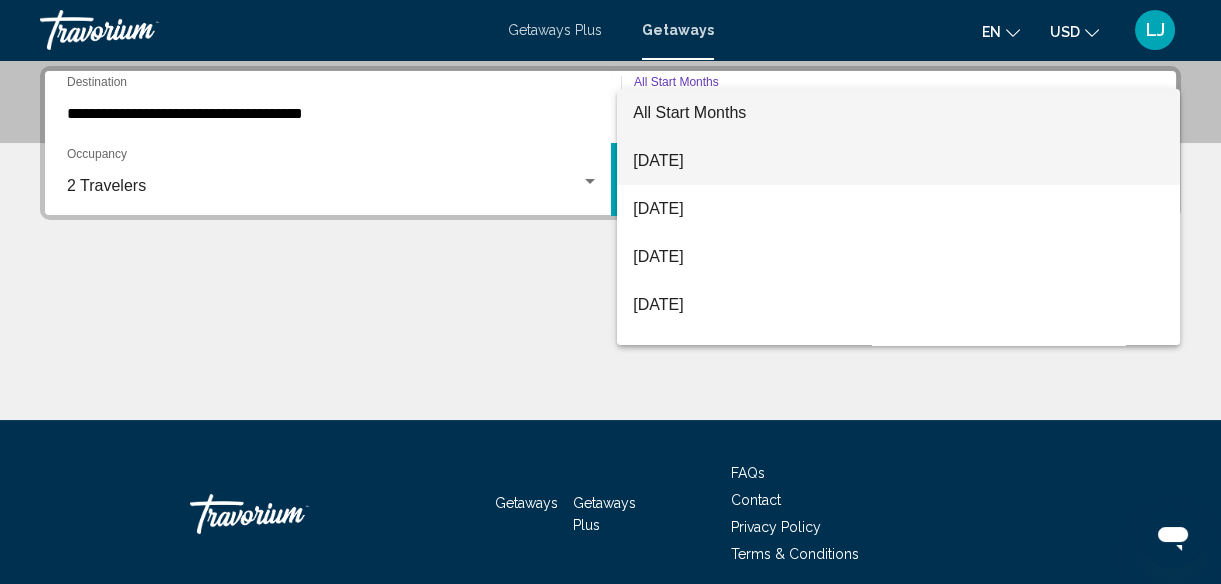 click on "[DATE]" at bounding box center (898, 161) 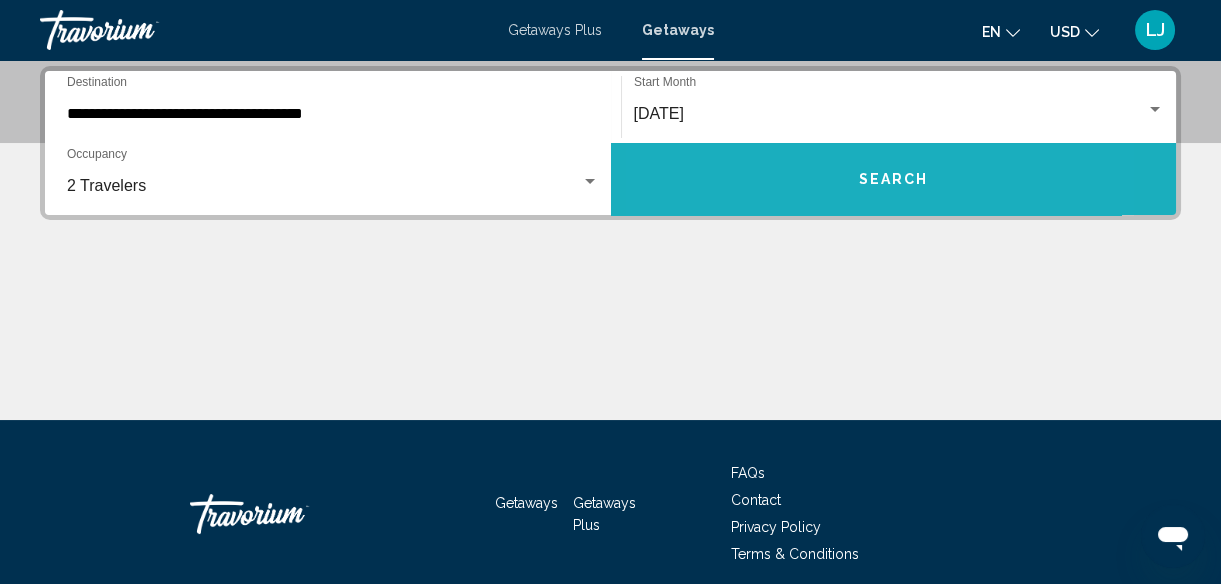 click on "Search" at bounding box center [894, 179] 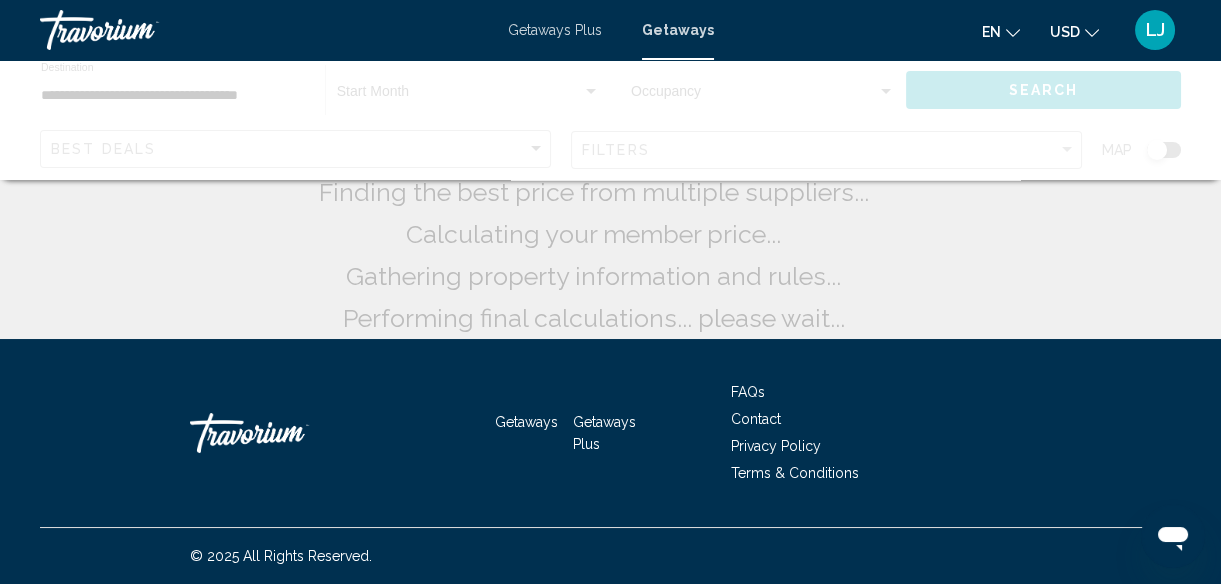 scroll, scrollTop: 0, scrollLeft: 0, axis: both 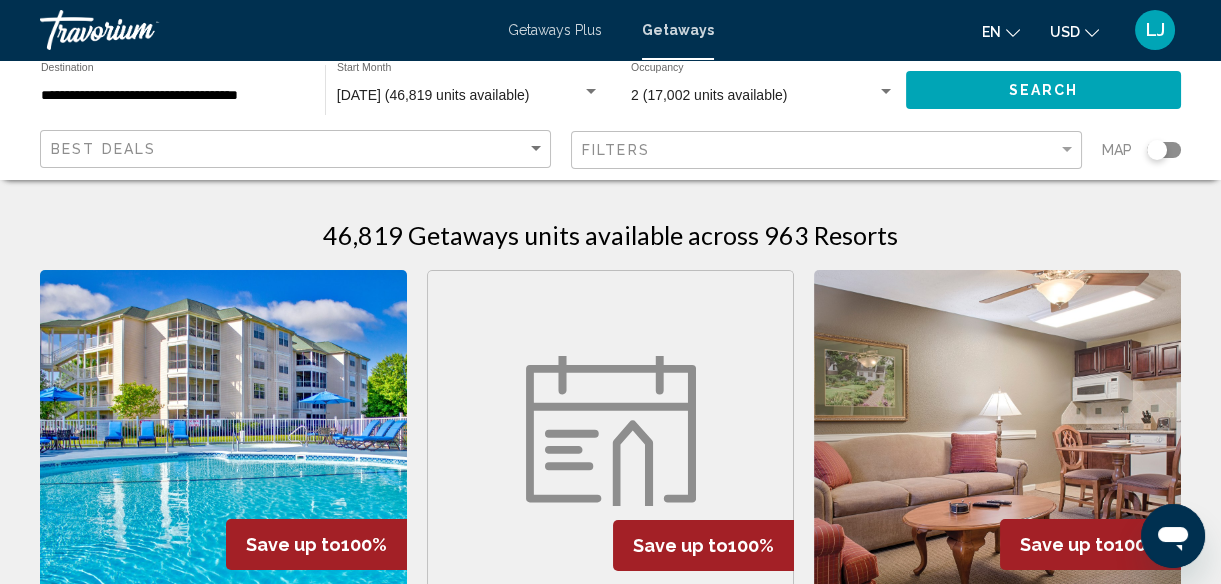 click on "**********" 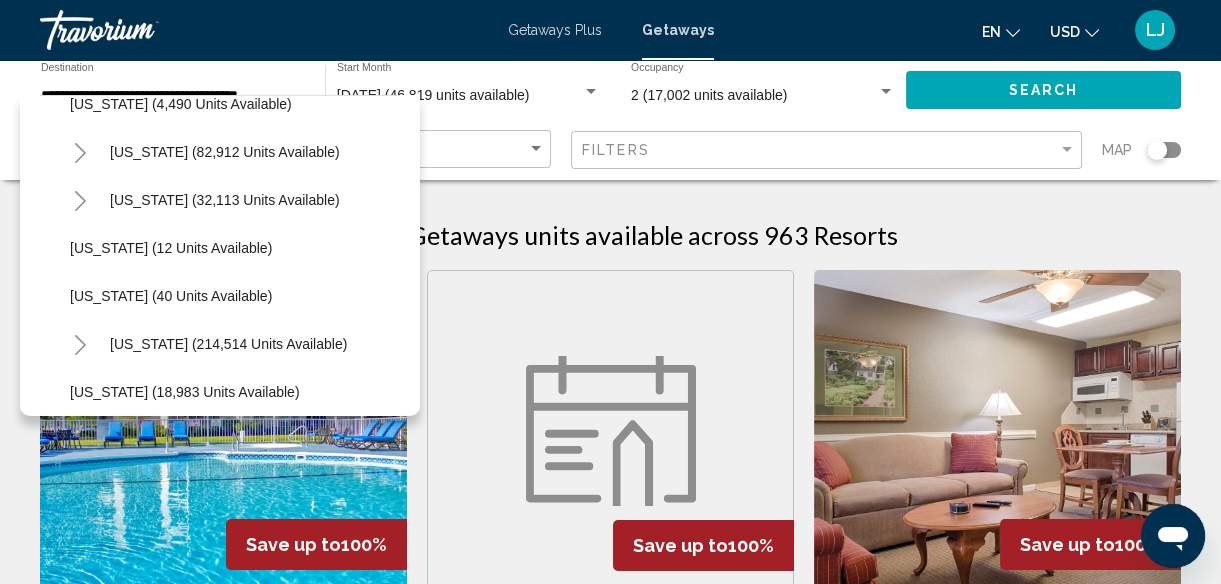 scroll, scrollTop: 218, scrollLeft: 0, axis: vertical 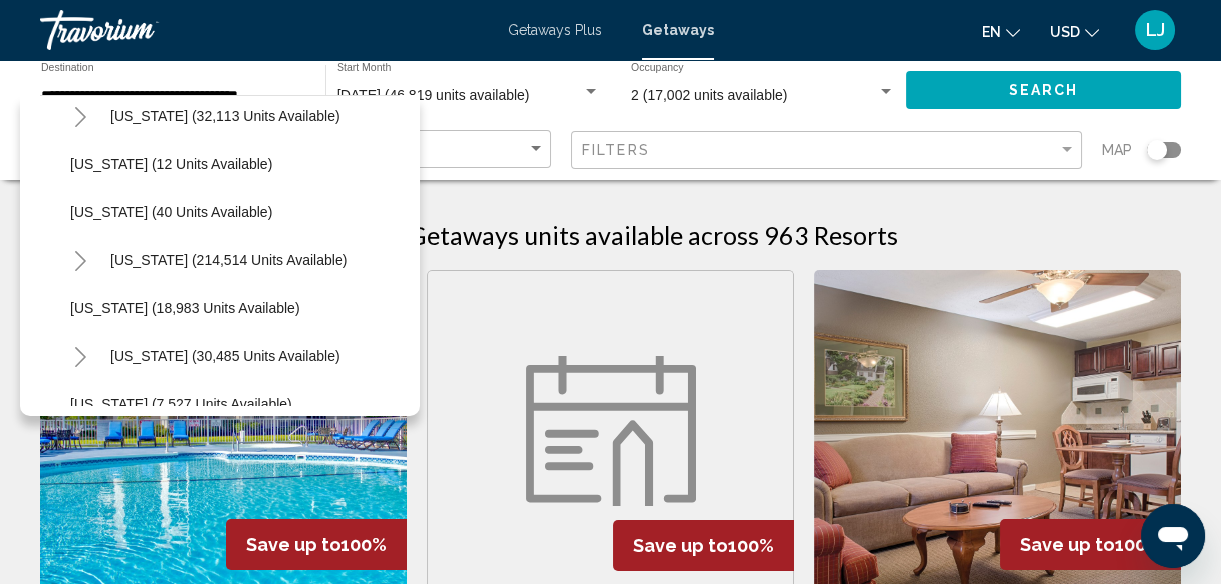 click 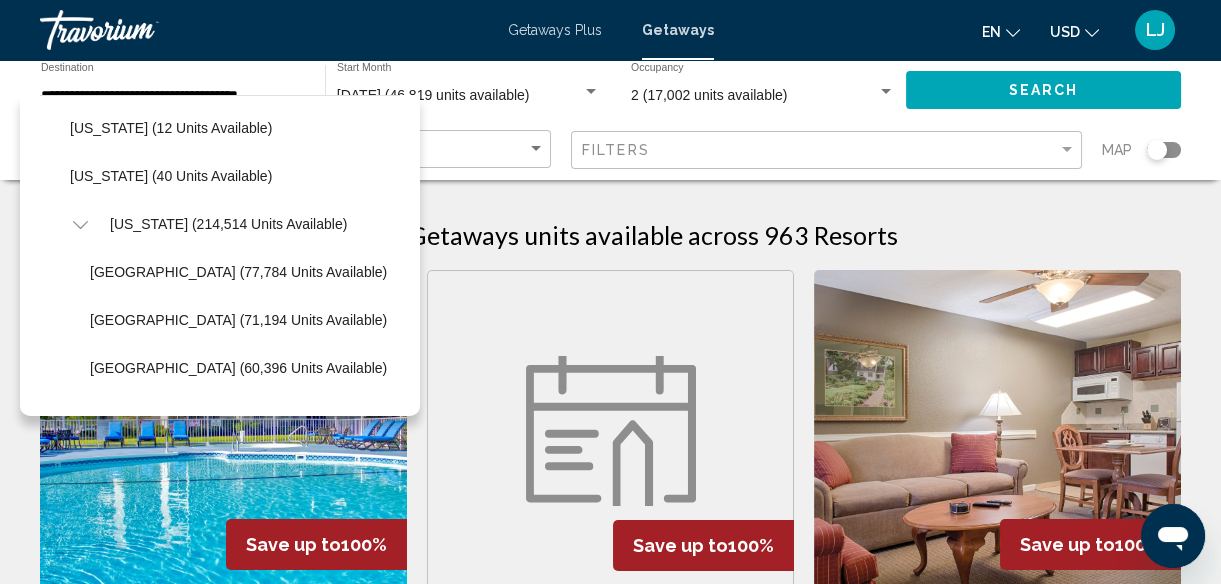 scroll, scrollTop: 411, scrollLeft: 0, axis: vertical 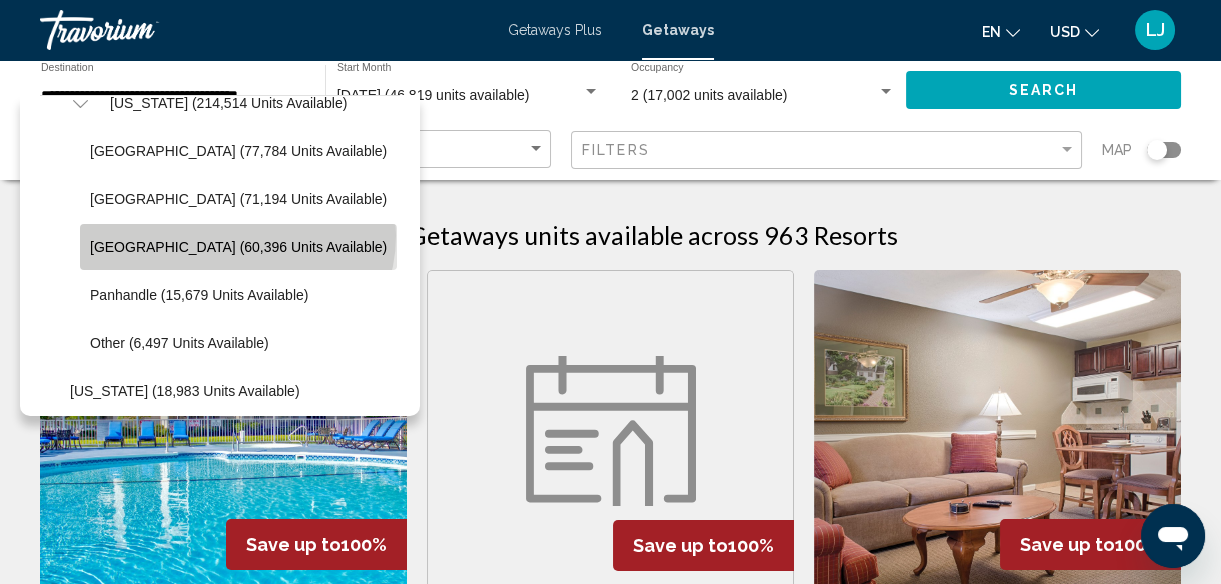 click on "[GEOGRAPHIC_DATA] (60,396 units available)" 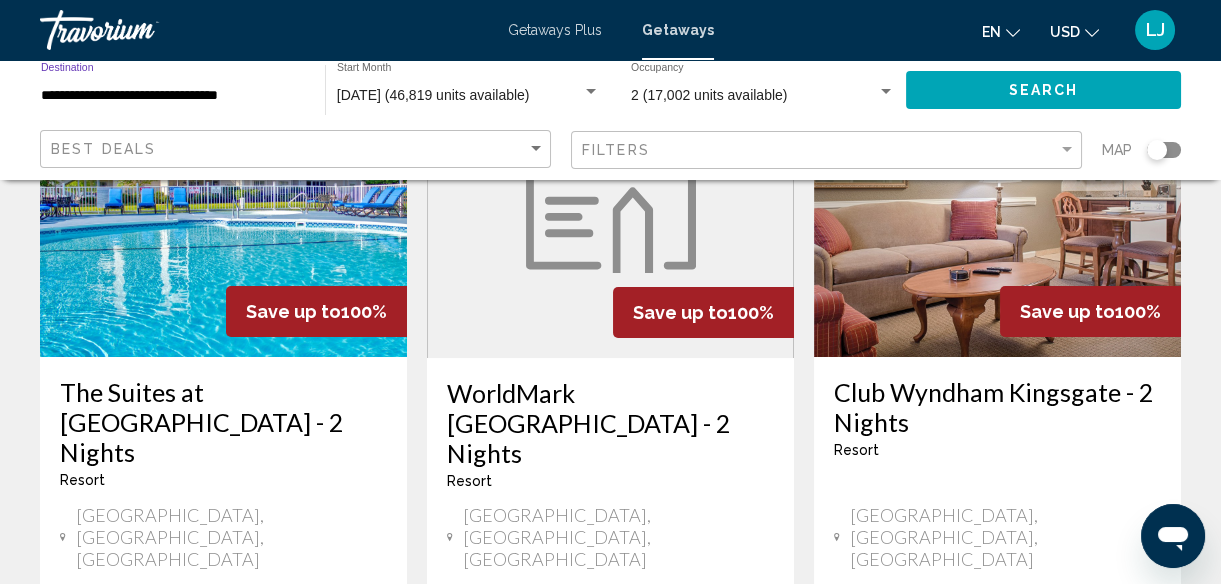 scroll, scrollTop: 240, scrollLeft: 0, axis: vertical 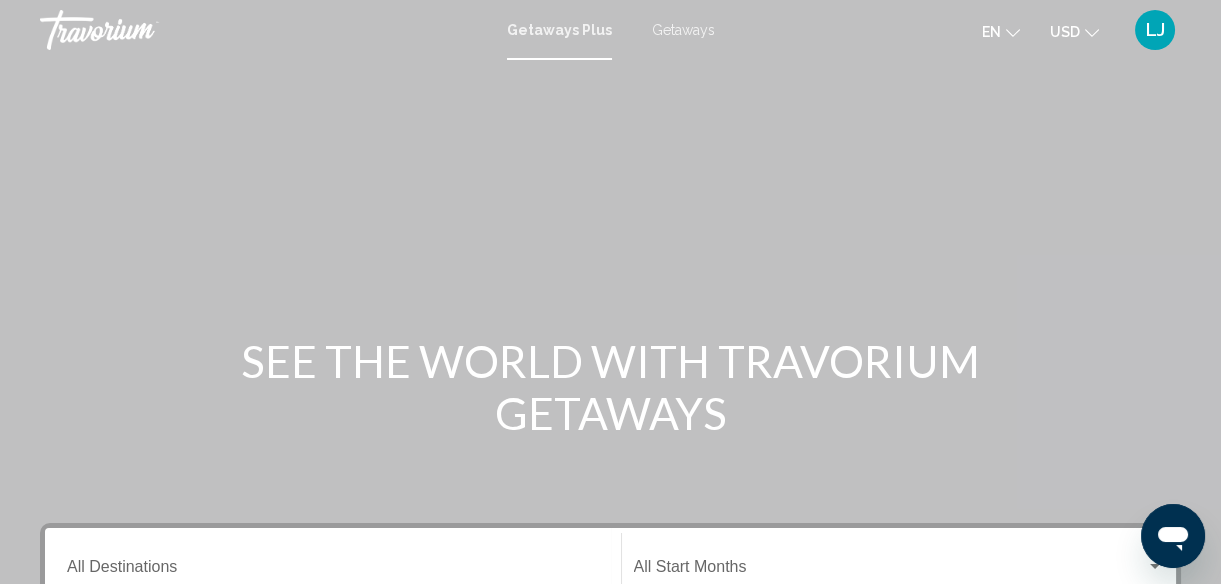 click on "Getaways" at bounding box center (683, 30) 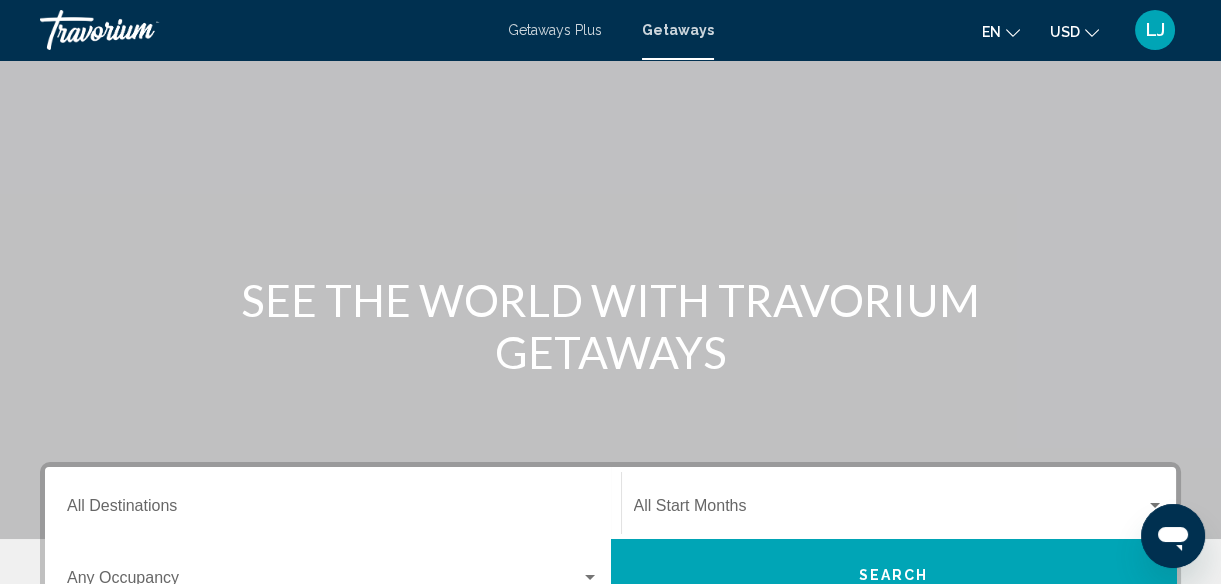 scroll, scrollTop: 112, scrollLeft: 0, axis: vertical 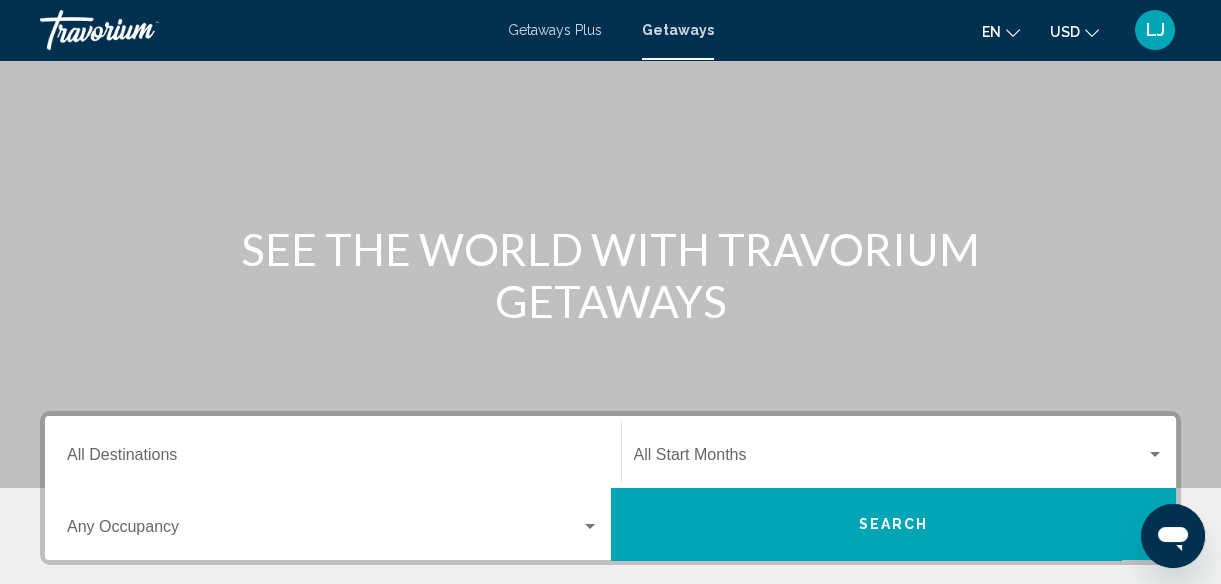 click on "Destination All Destinations" at bounding box center [333, 452] 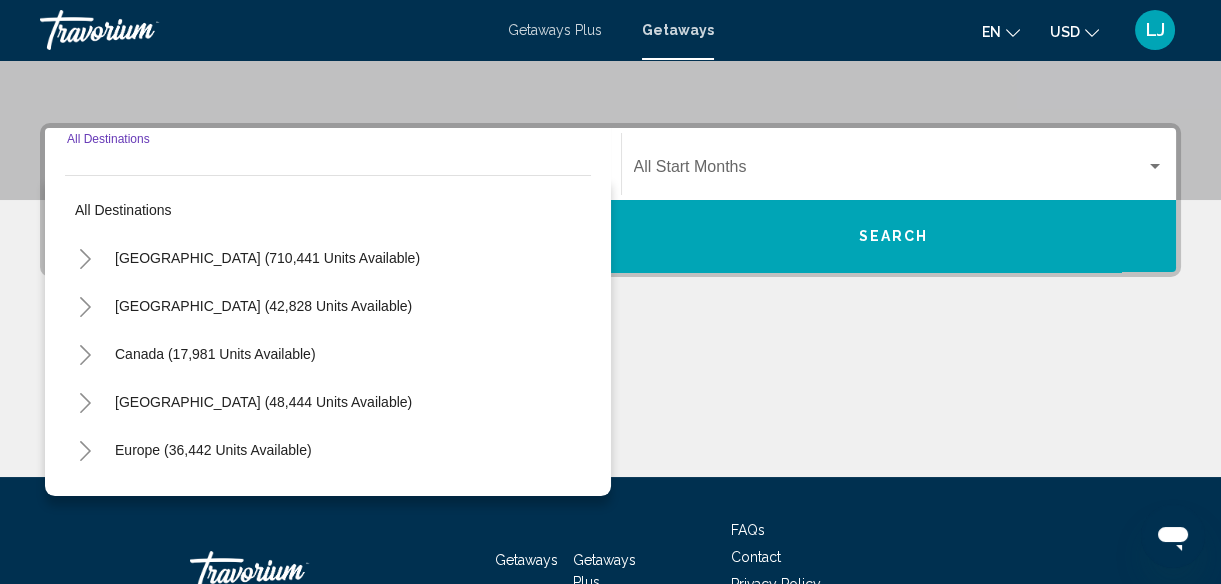 scroll, scrollTop: 457, scrollLeft: 0, axis: vertical 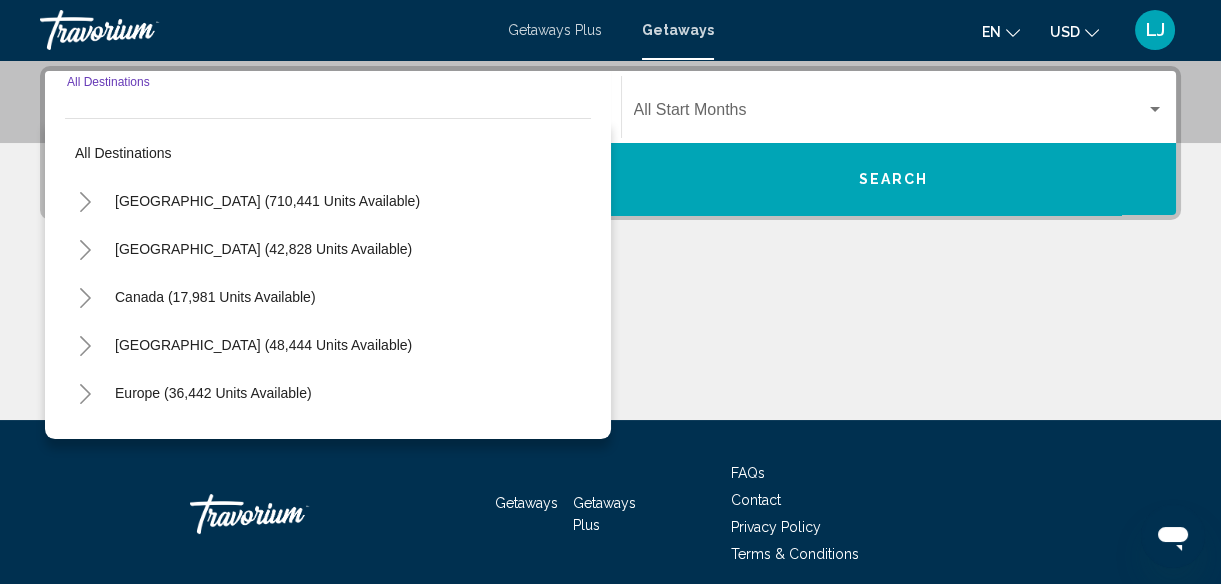 click 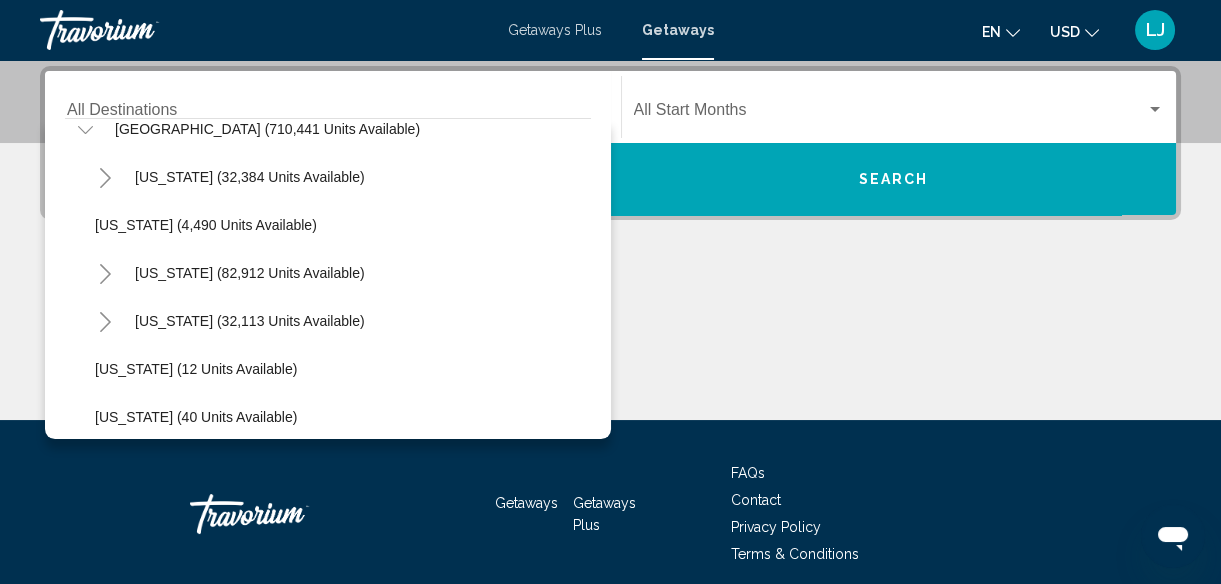 scroll, scrollTop: 230, scrollLeft: 0, axis: vertical 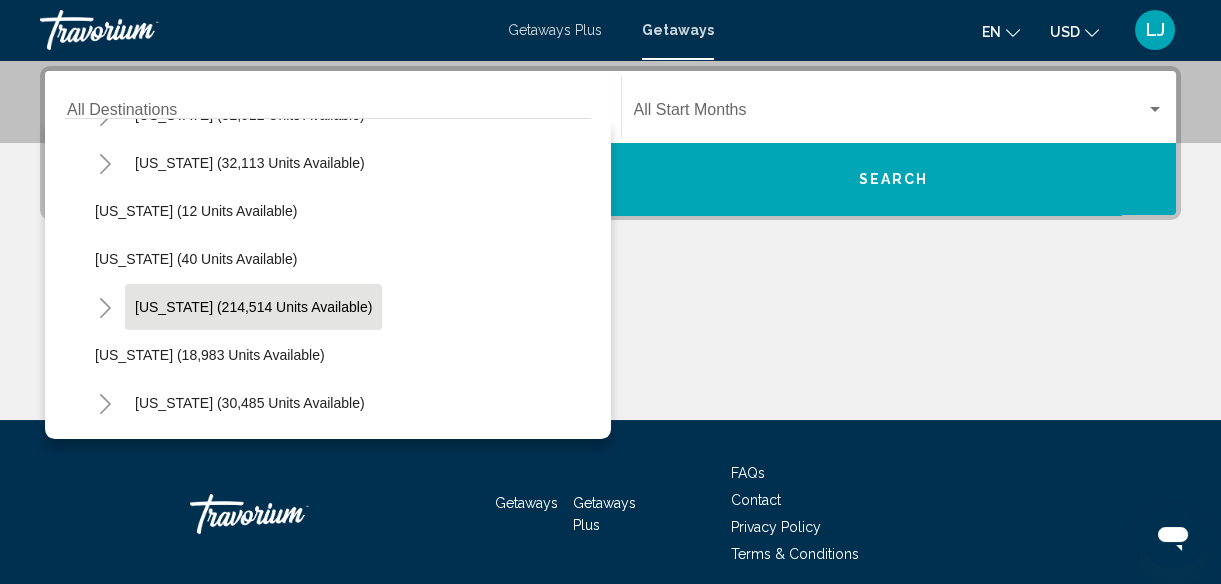 click on "[US_STATE] (214,514 units available)" 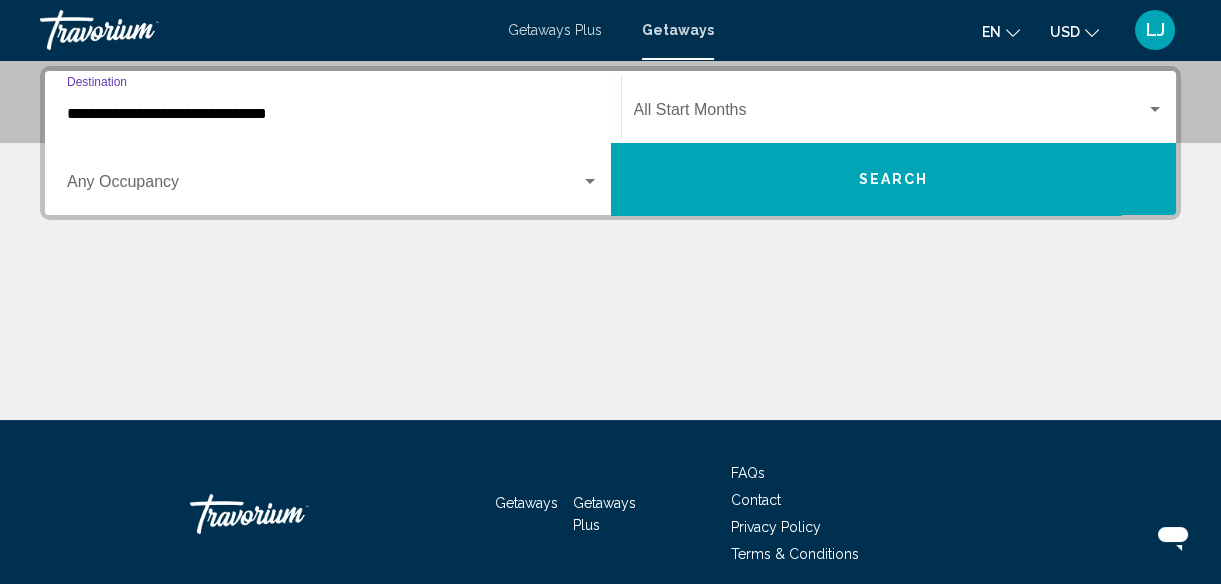 click on "**********" at bounding box center (333, 107) 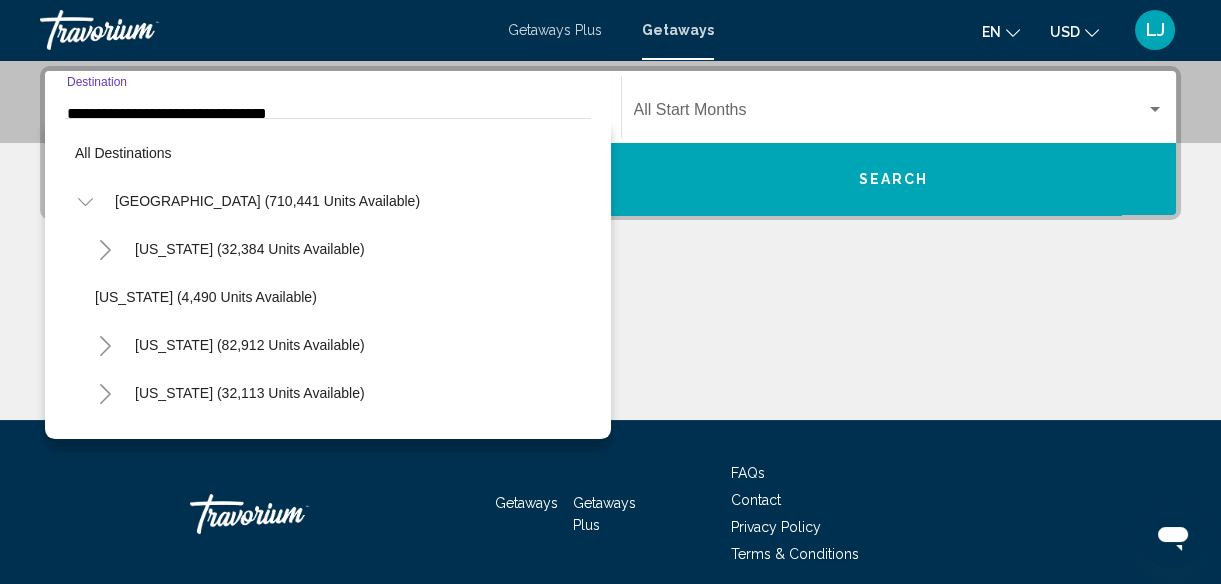 scroll, scrollTop: 439, scrollLeft: 0, axis: vertical 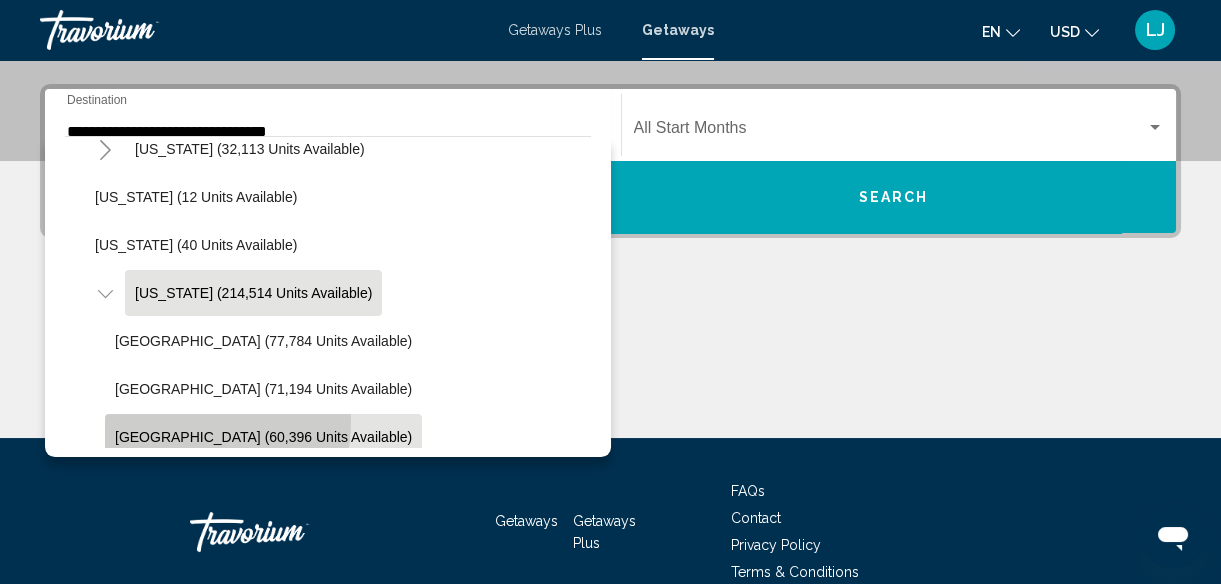 click on "[GEOGRAPHIC_DATA] (60,396 units available)" 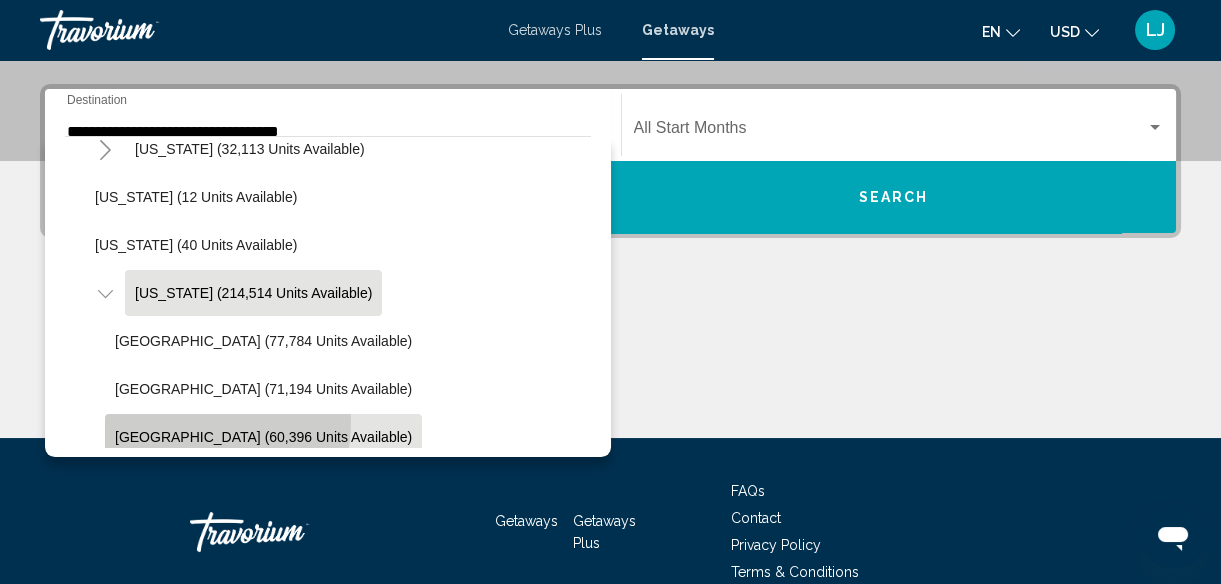 scroll, scrollTop: 457, scrollLeft: 0, axis: vertical 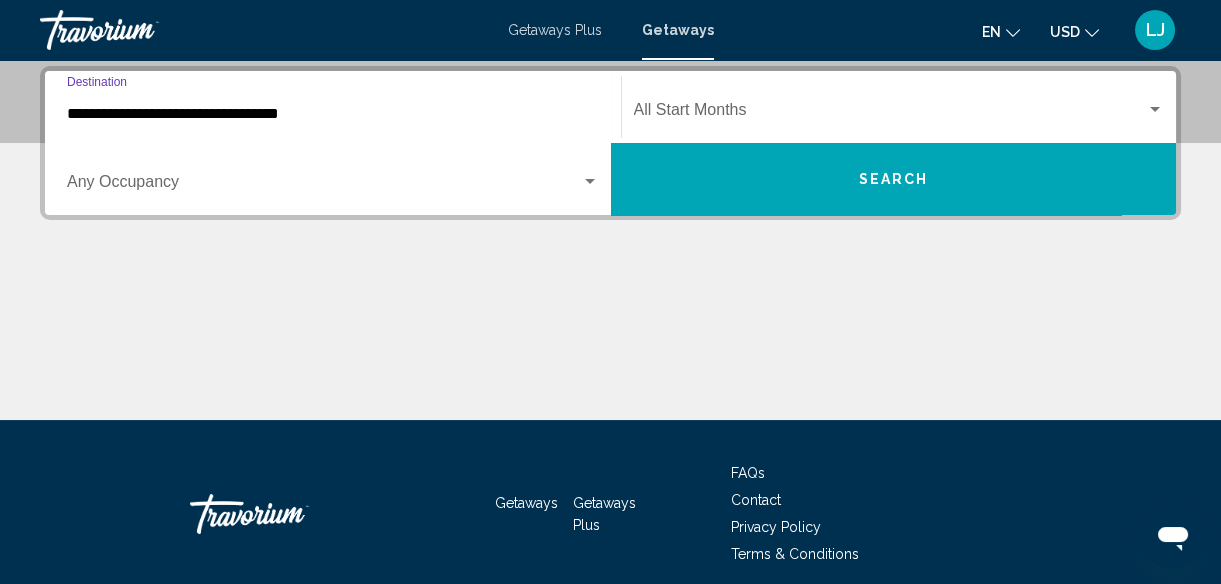 click at bounding box center (890, 114) 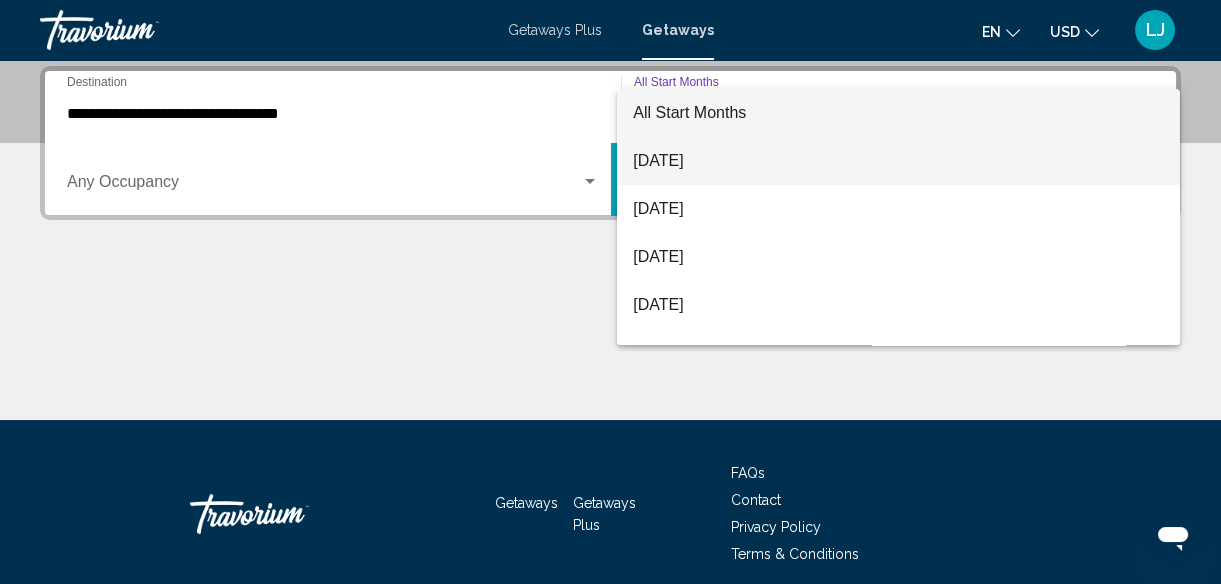 click on "[DATE]" at bounding box center (898, 161) 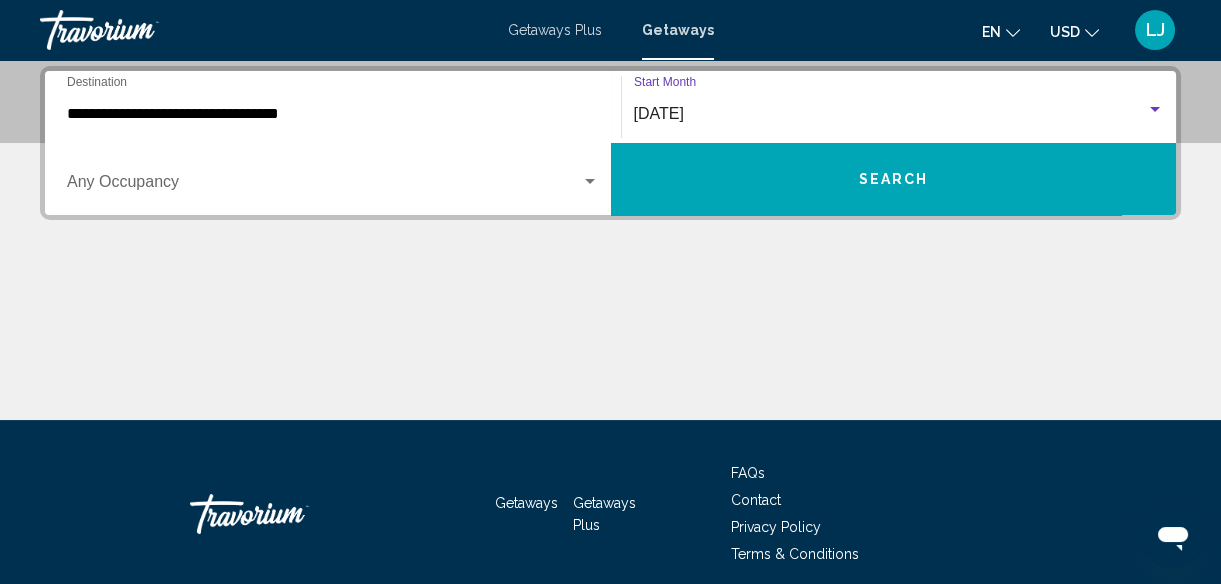click on "Search" at bounding box center (894, 179) 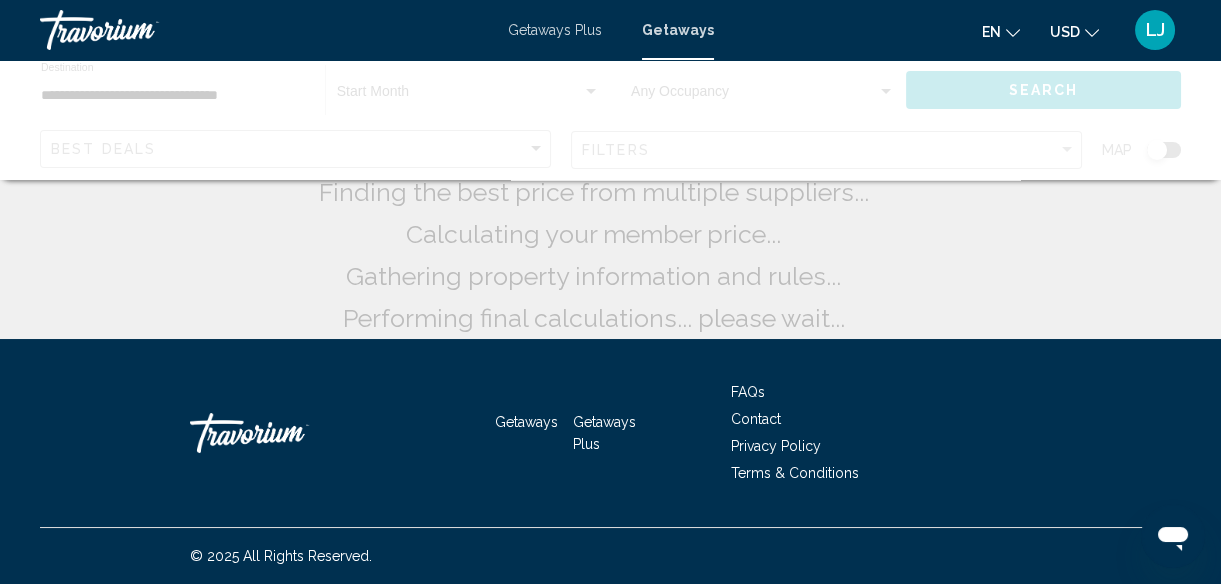 scroll, scrollTop: 0, scrollLeft: 0, axis: both 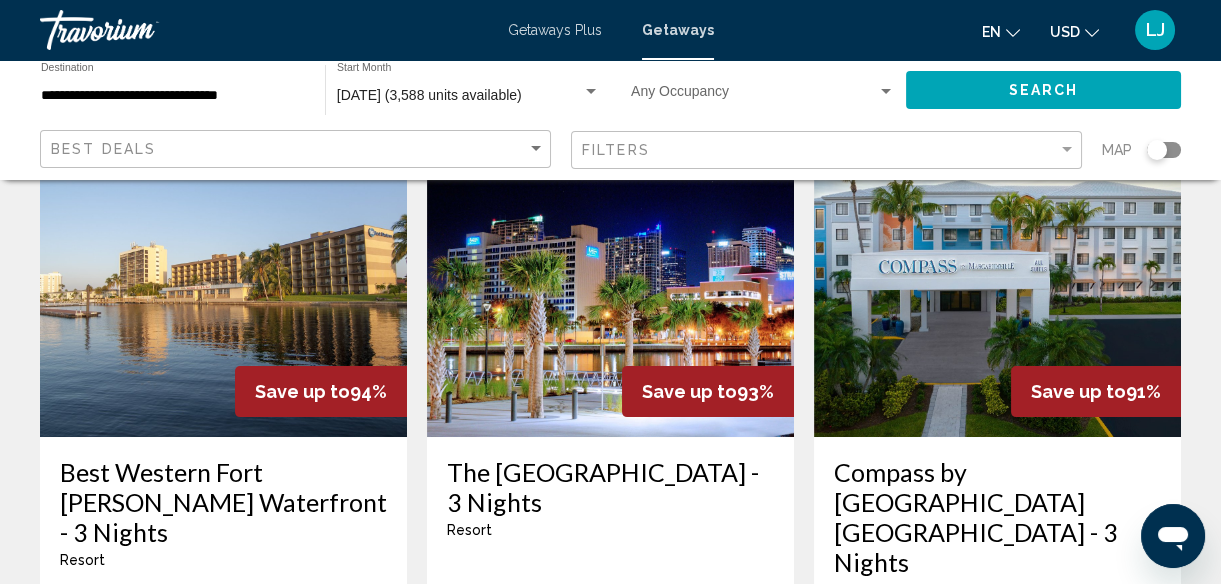 click at bounding box center (610, 277) 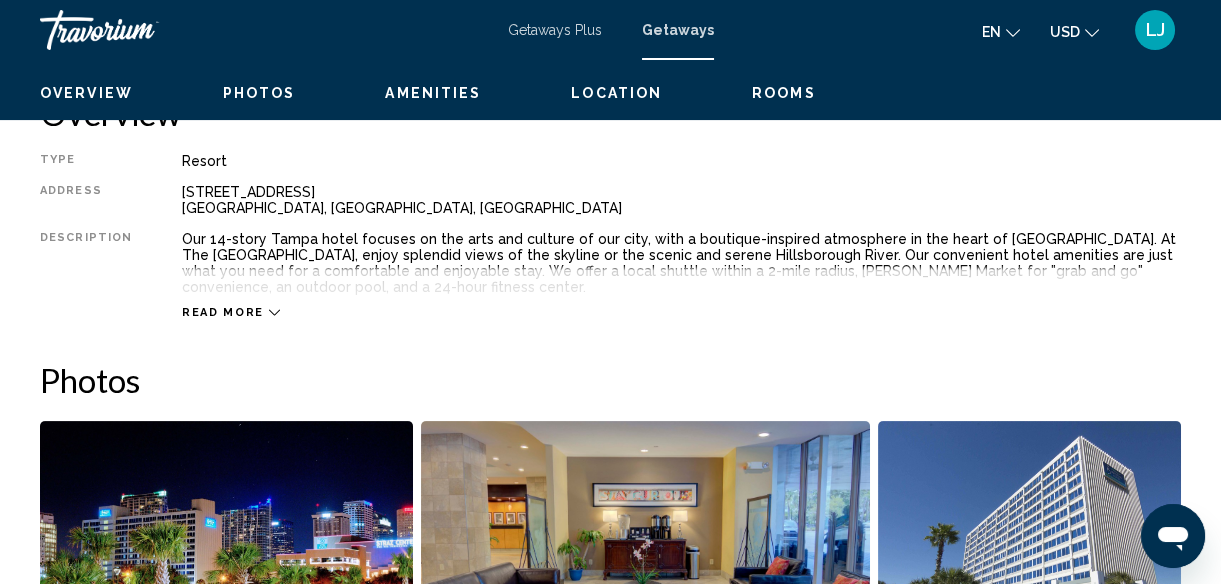scroll, scrollTop: 242, scrollLeft: 0, axis: vertical 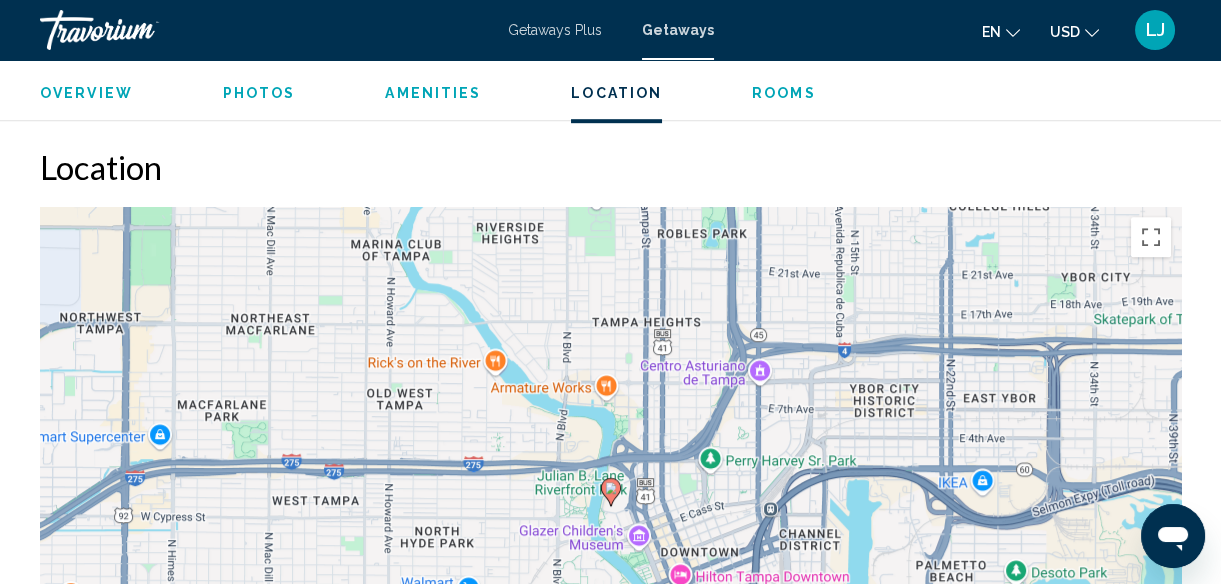 drag, startPoint x: 1206, startPoint y: 222, endPoint x: 1185, endPoint y: 271, distance: 53.310413 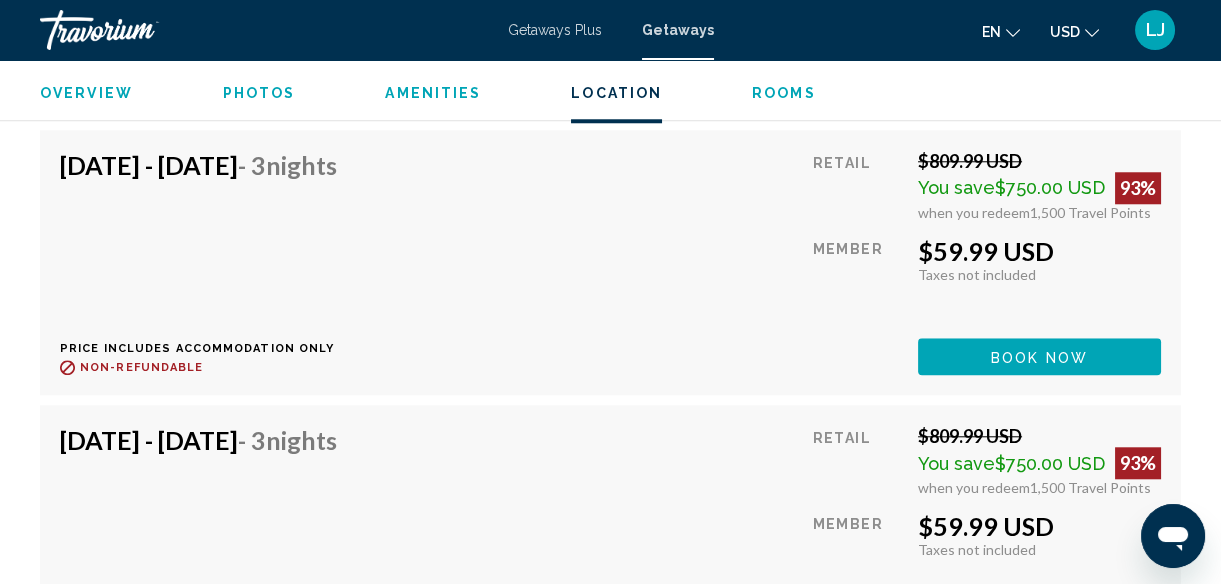 scroll, scrollTop: 3580, scrollLeft: 0, axis: vertical 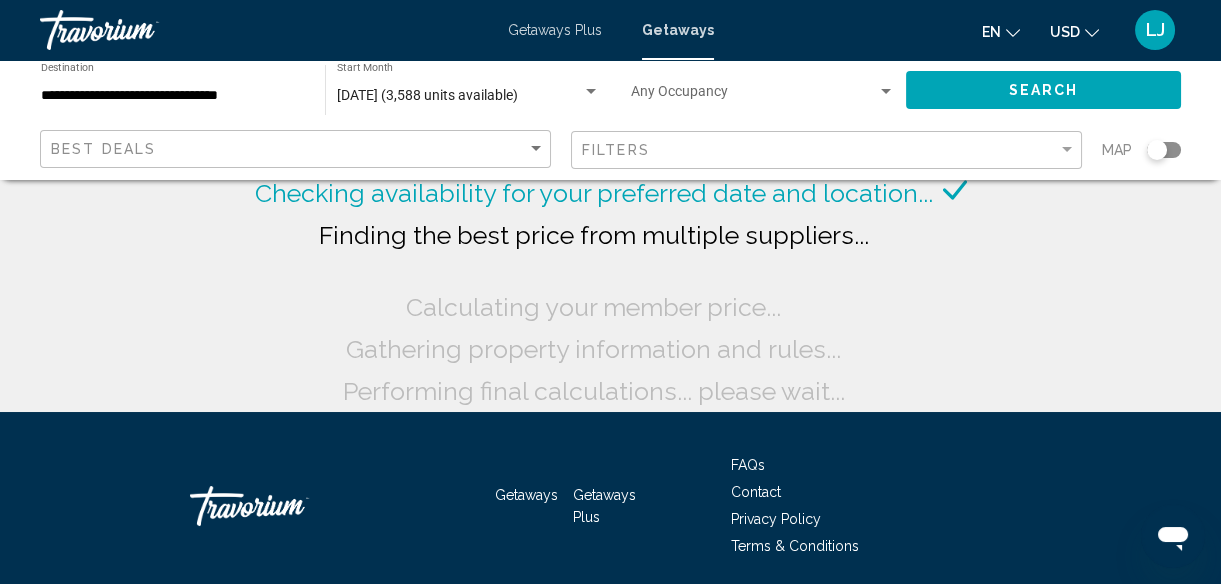 click on "**********" at bounding box center [173, 96] 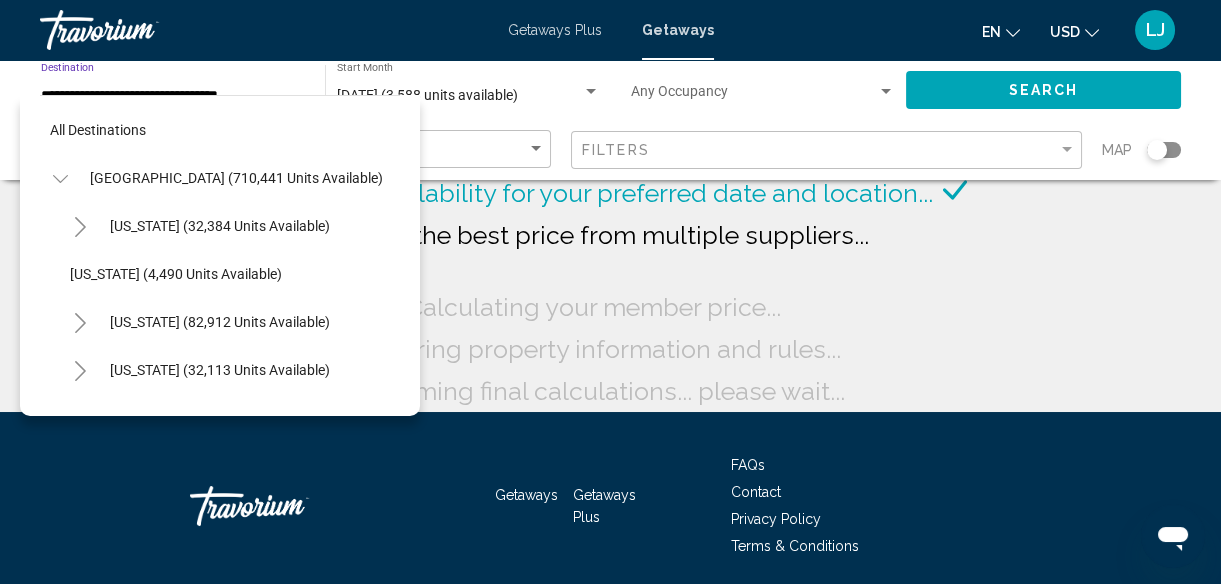 scroll, scrollTop: 413, scrollLeft: 0, axis: vertical 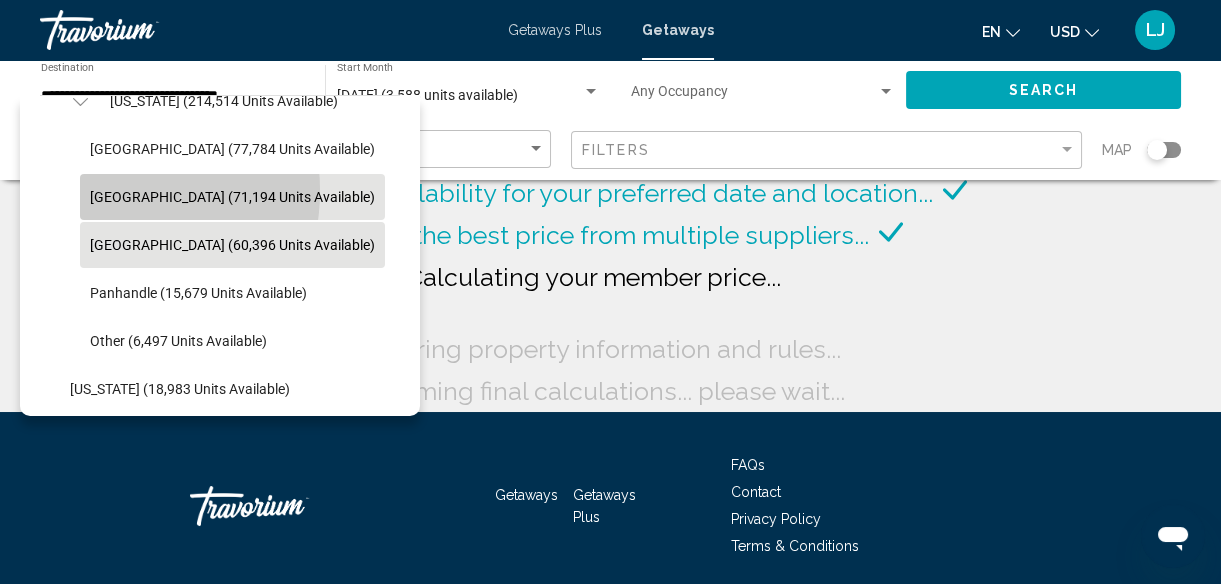 click on "[GEOGRAPHIC_DATA] (71,194 units available)" 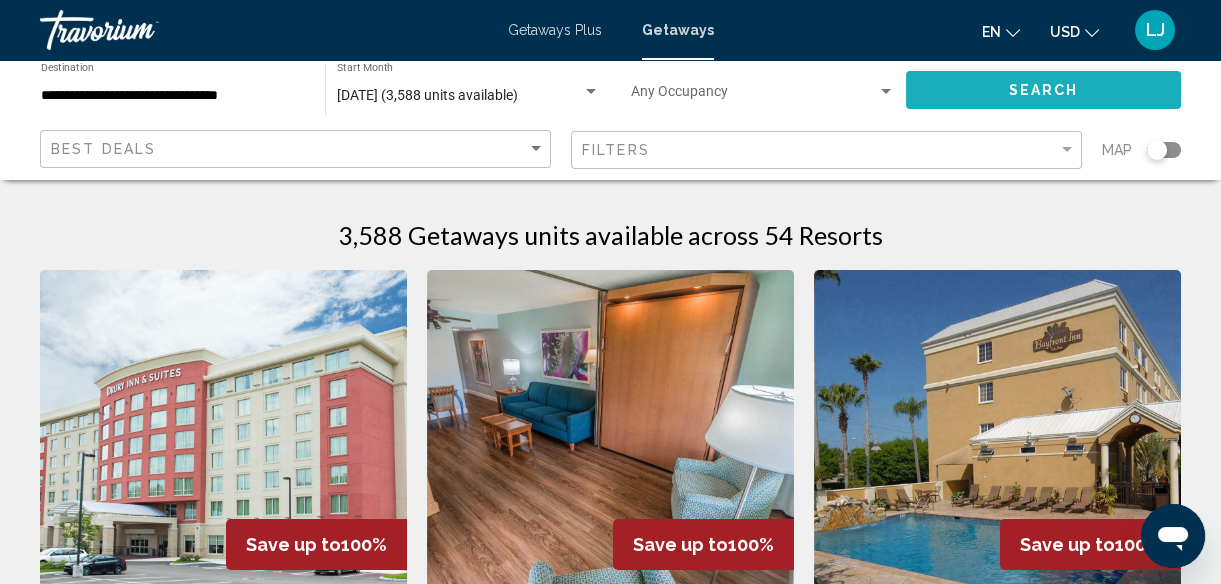 click on "Search" 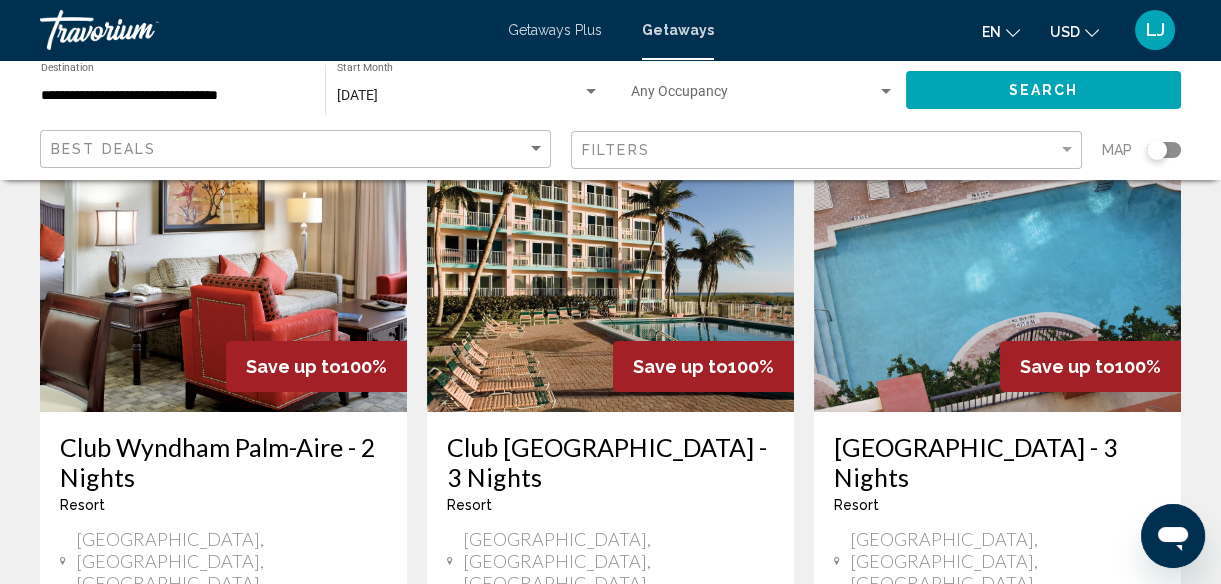 scroll, scrollTop: 0, scrollLeft: 0, axis: both 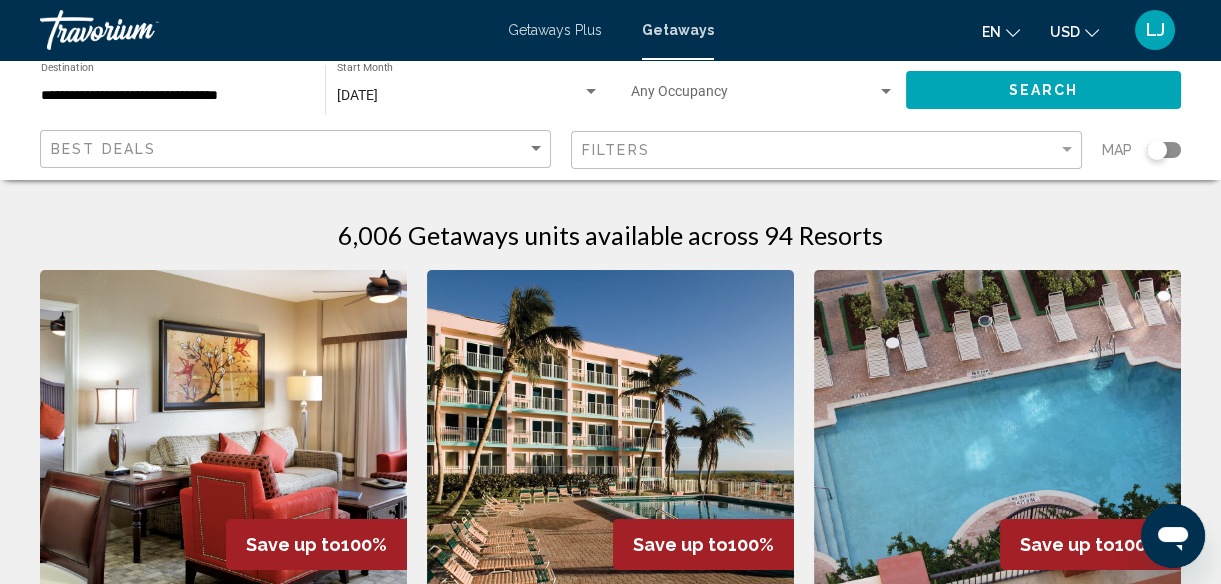 click 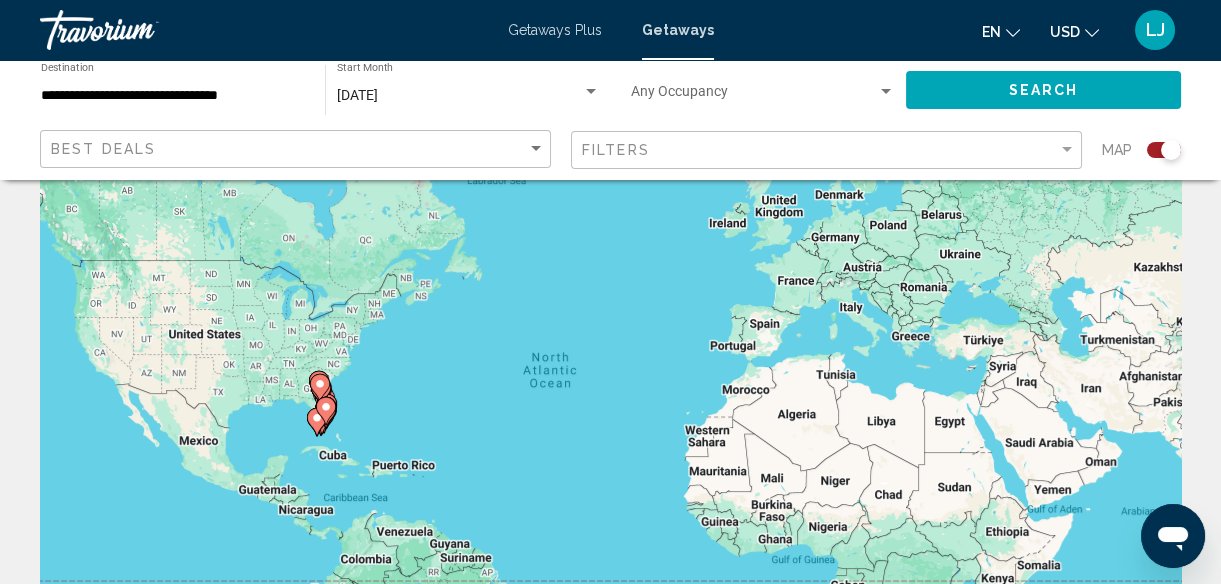 scroll, scrollTop: 0, scrollLeft: 0, axis: both 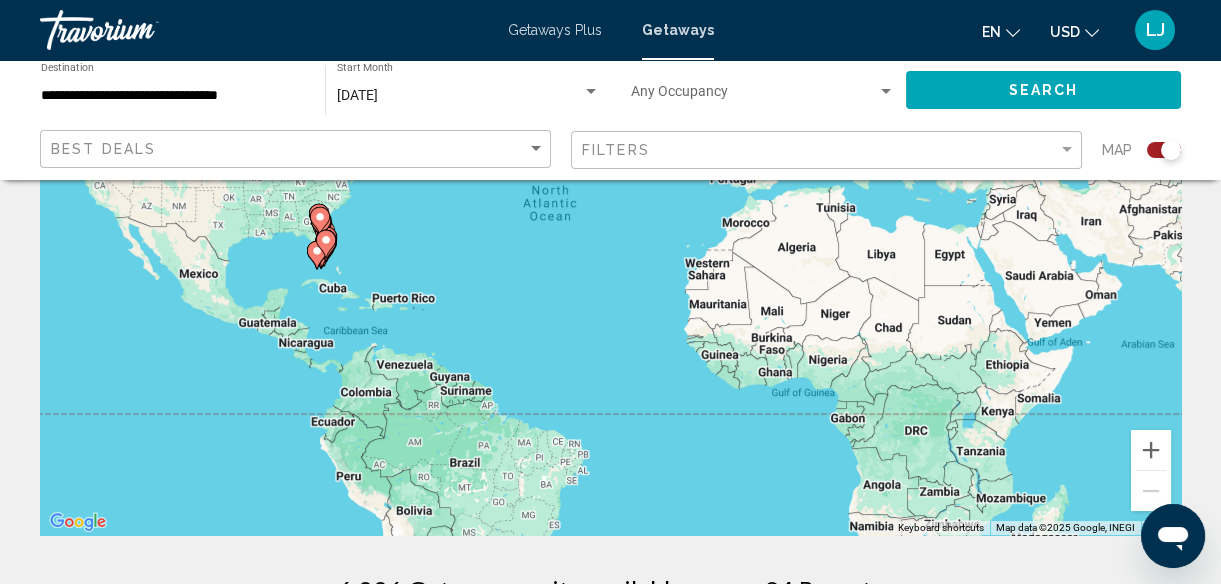 click at bounding box center [326, 244] 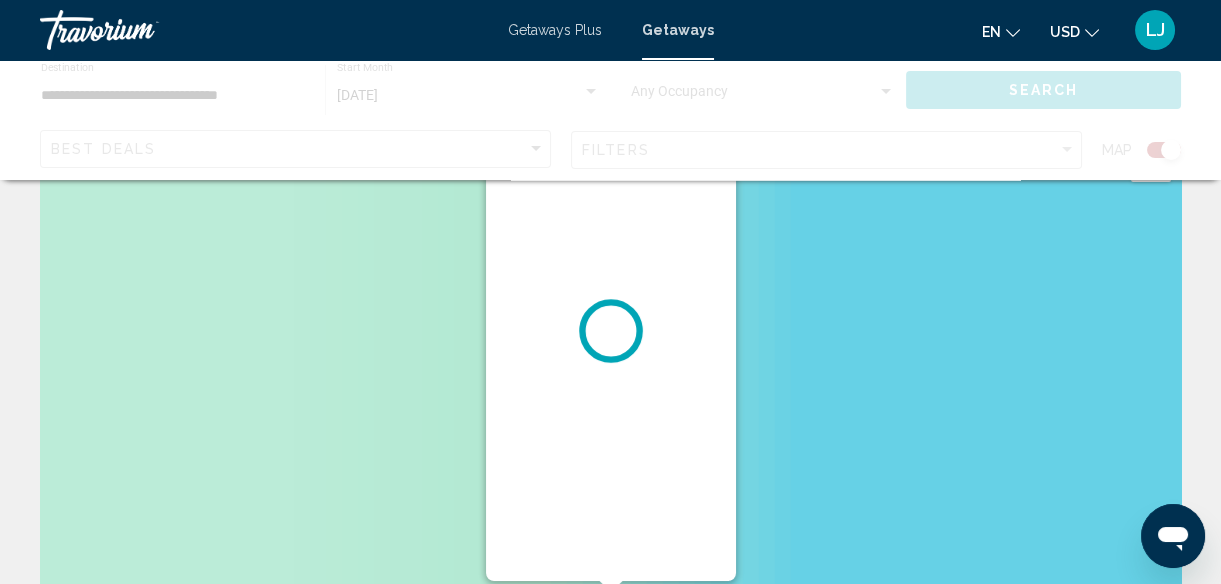 scroll, scrollTop: 0, scrollLeft: 0, axis: both 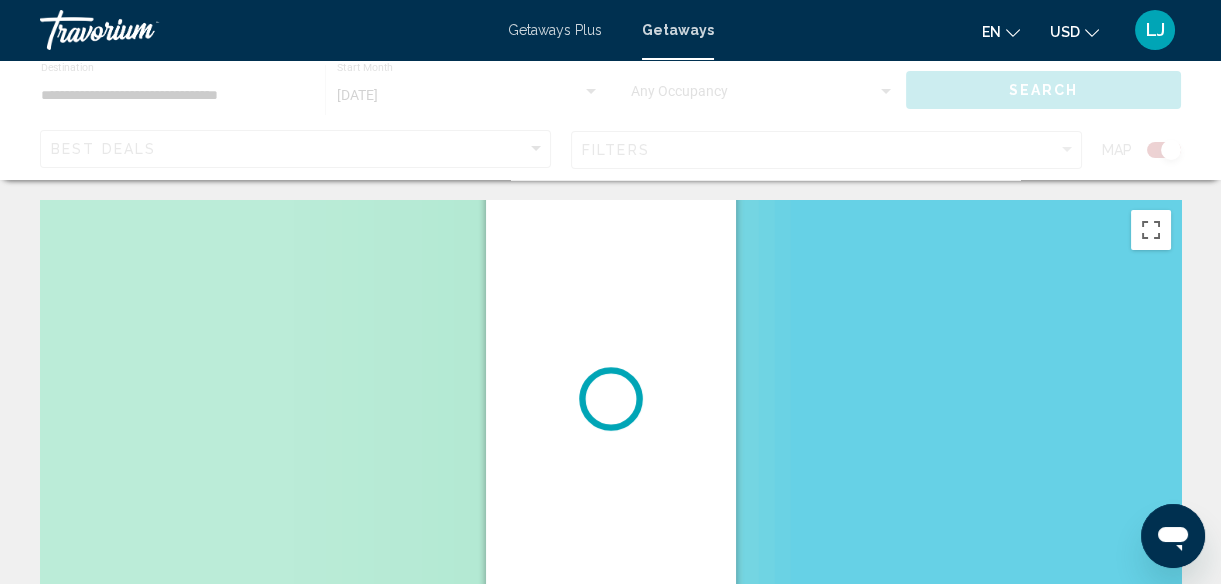click on "To navigate, press the arrow keys. To activate drag with keyboard, press Alt + Enter. Once in keyboard drag state, use the arrow keys to move the marker. To complete the drag, press the Enter key. To cancel, press Escape." at bounding box center (610, 500) 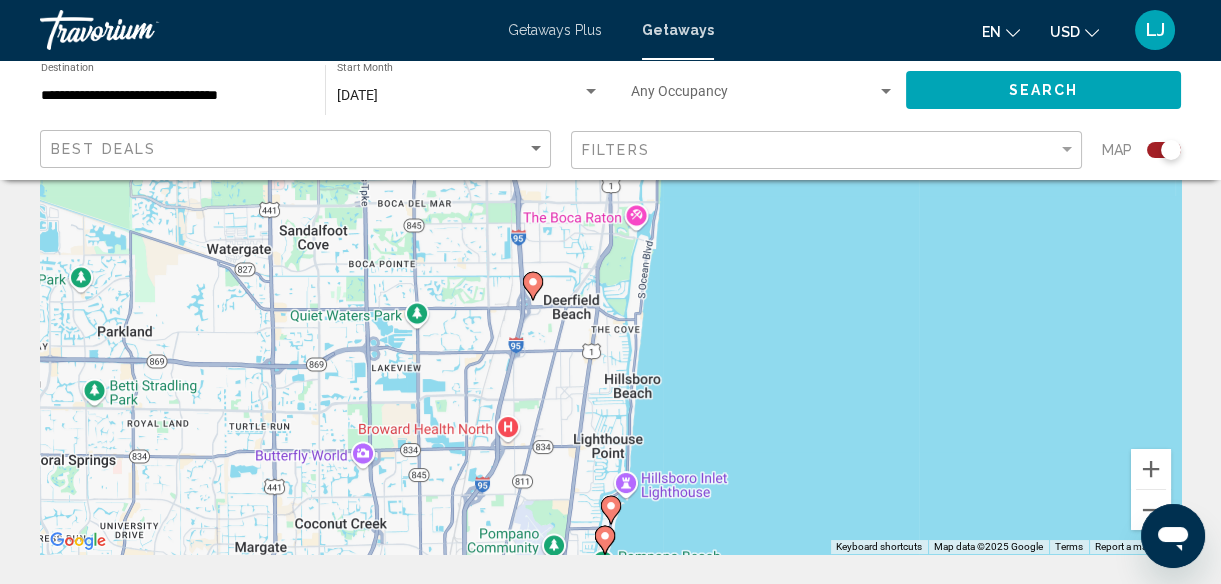 scroll, scrollTop: 260, scrollLeft: 0, axis: vertical 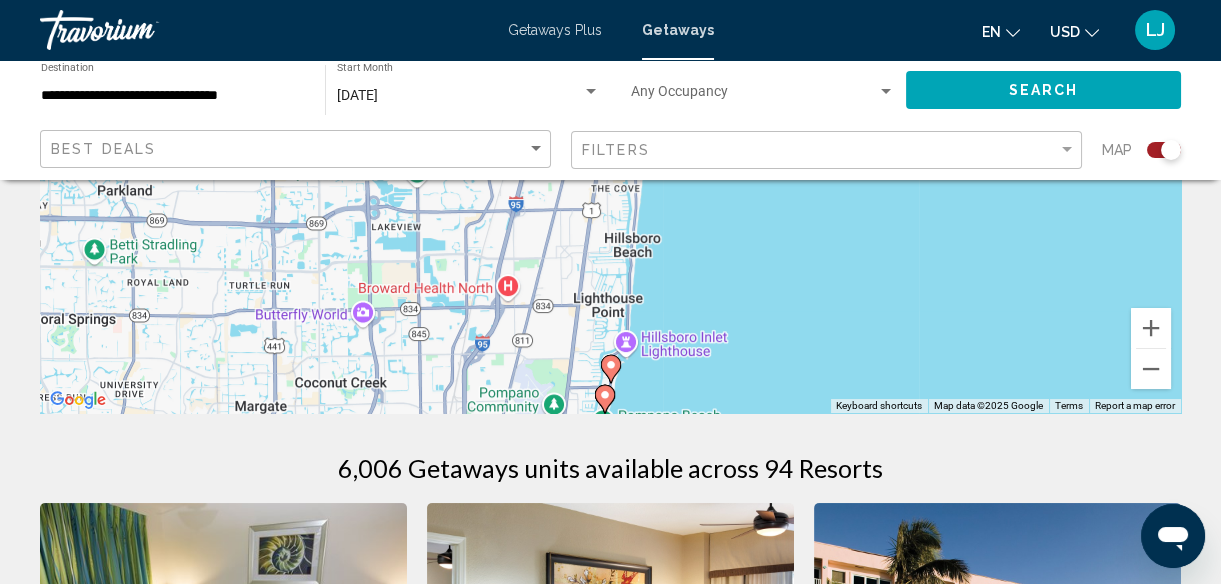 click 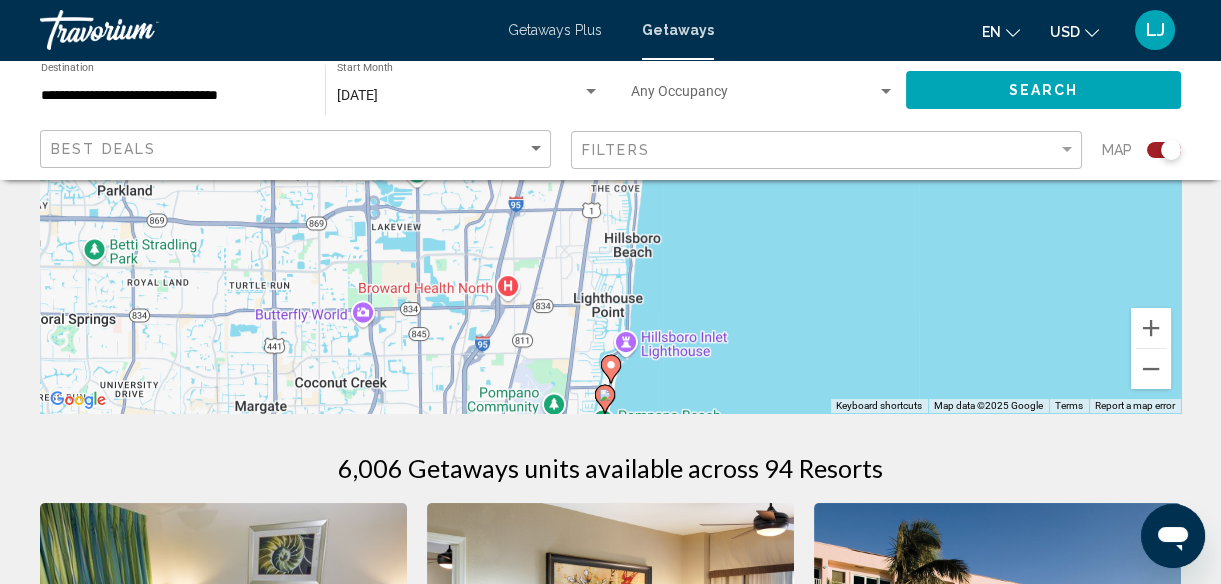 scroll, scrollTop: 0, scrollLeft: 0, axis: both 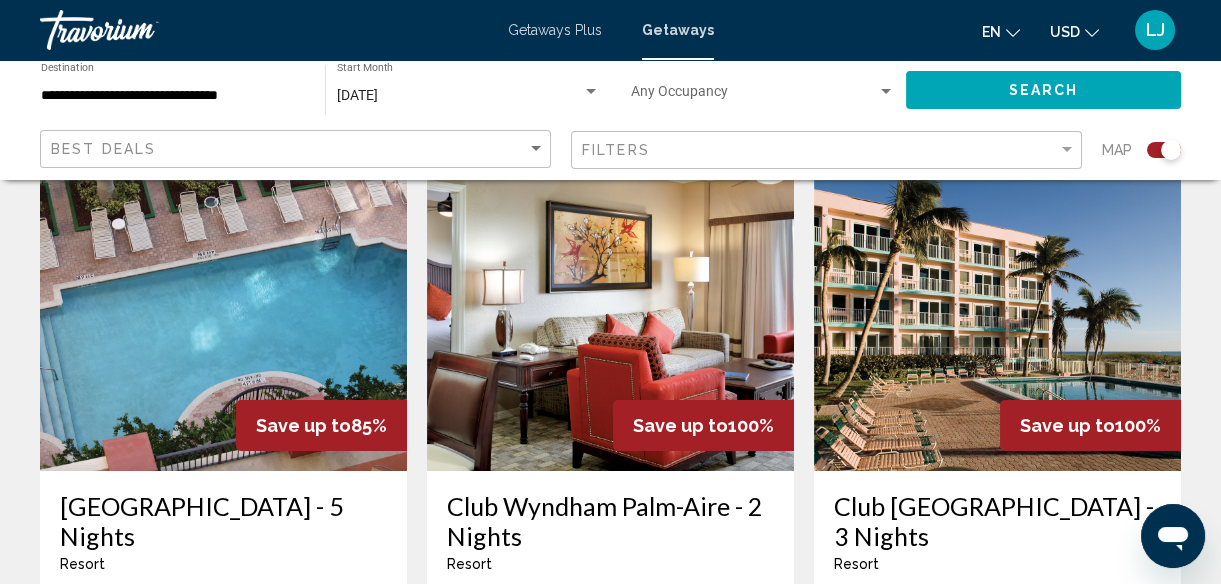 click on "Best Deals" 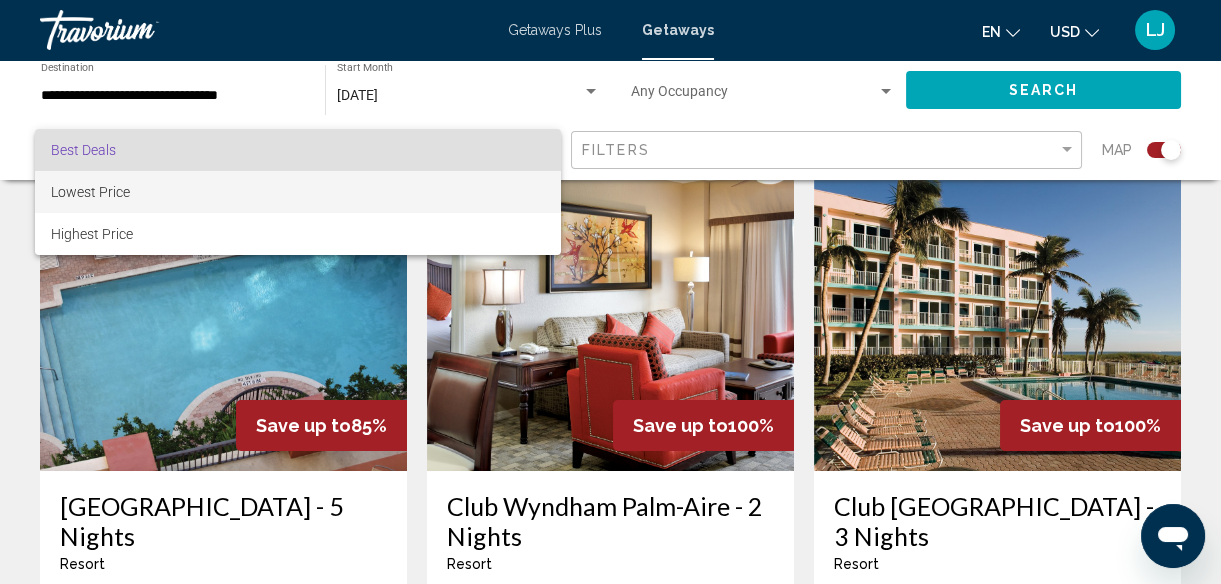 click on "Lowest Price" at bounding box center (298, 192) 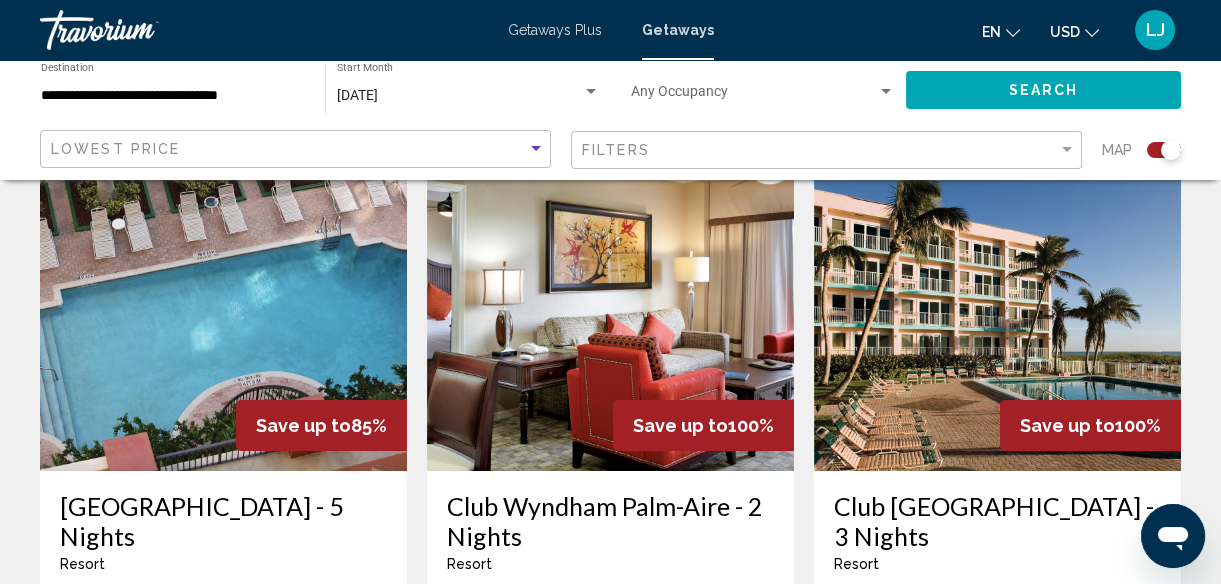 click on "Search" 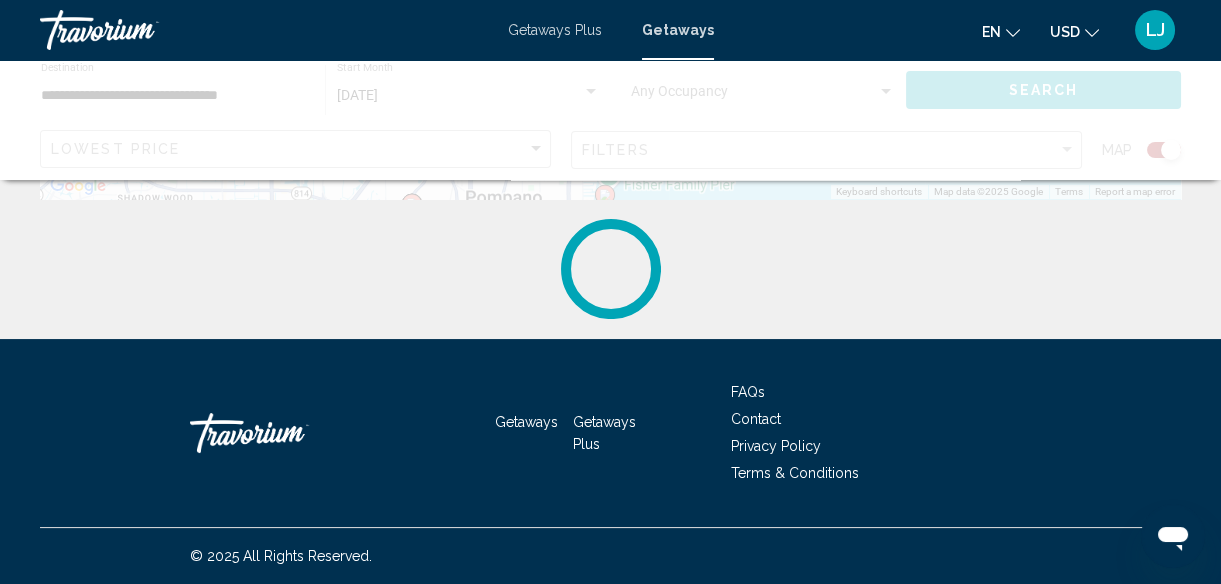 scroll, scrollTop: 0, scrollLeft: 0, axis: both 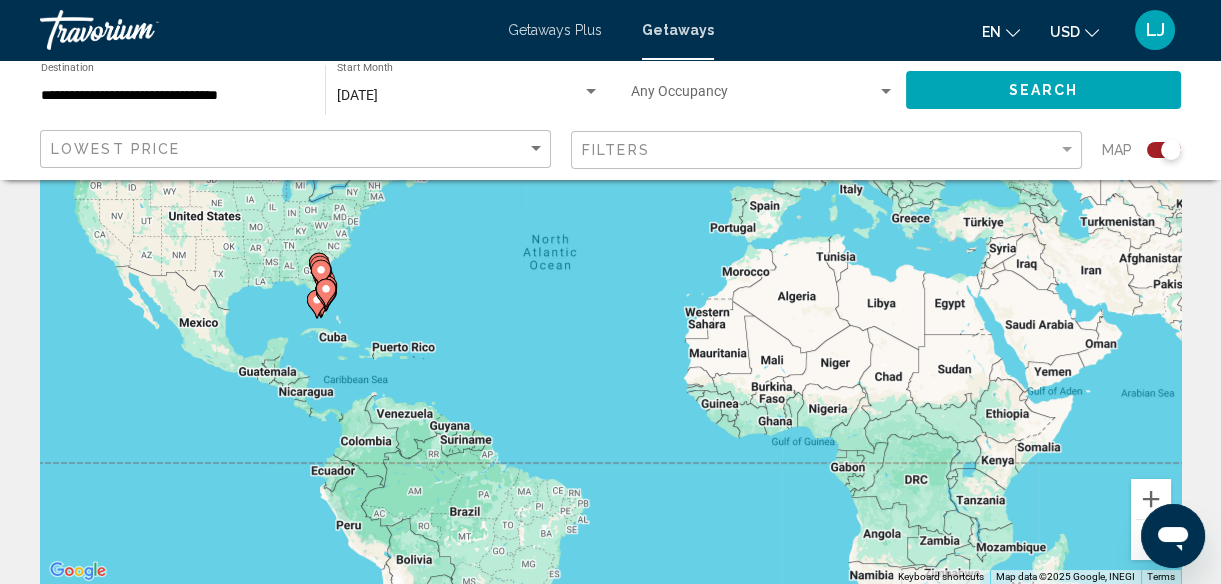 click at bounding box center [326, 293] 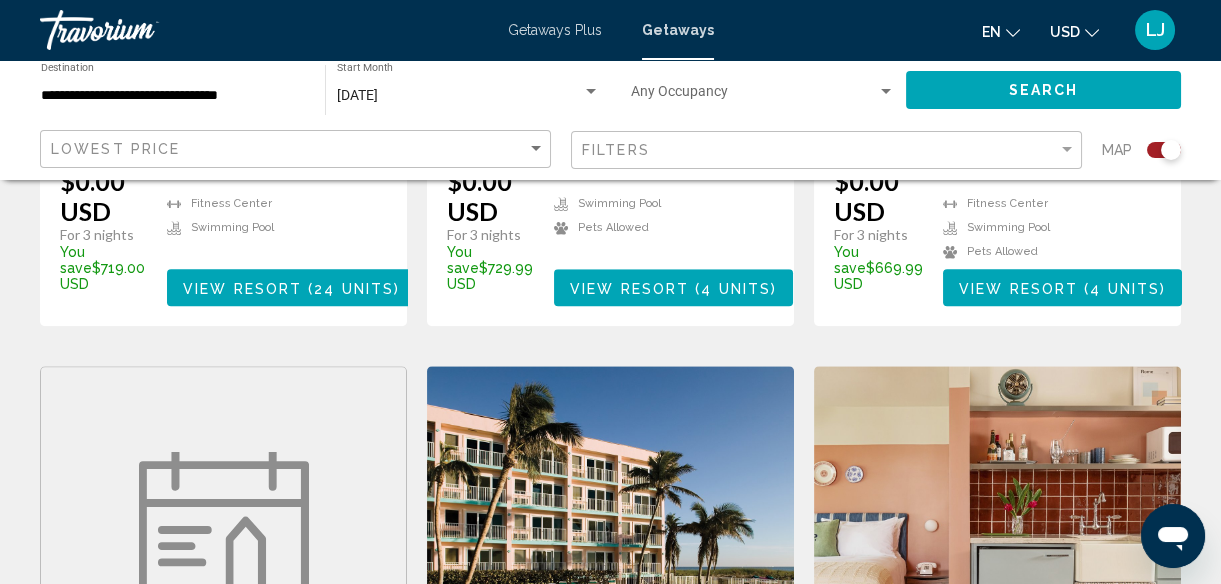 scroll, scrollTop: 0, scrollLeft: 0, axis: both 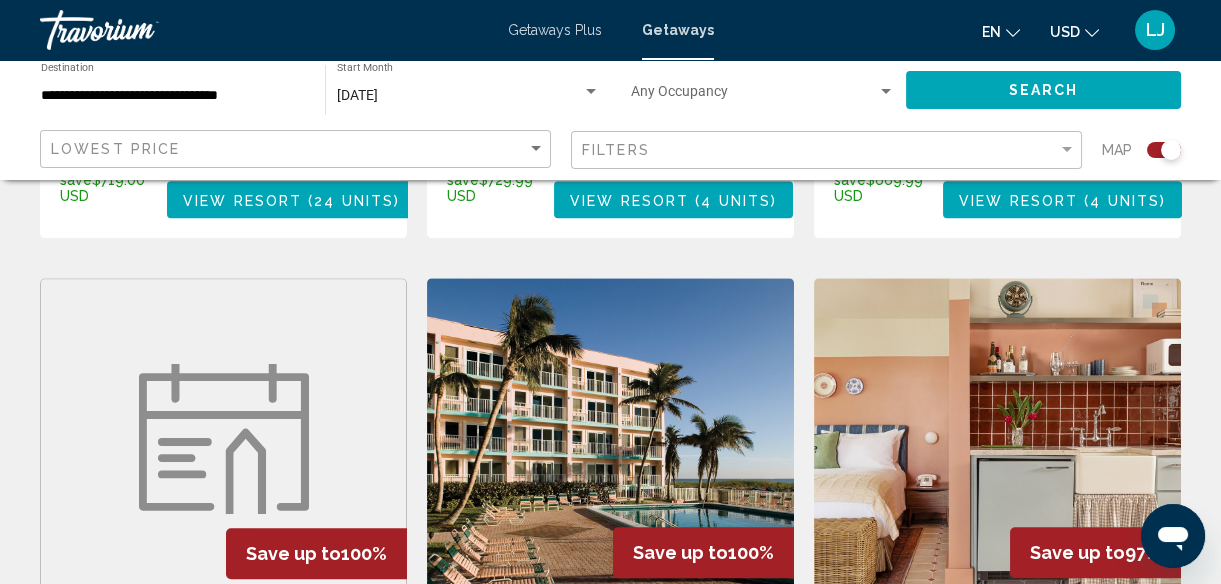 click on "Save up to" at bounding box center [293, 553] 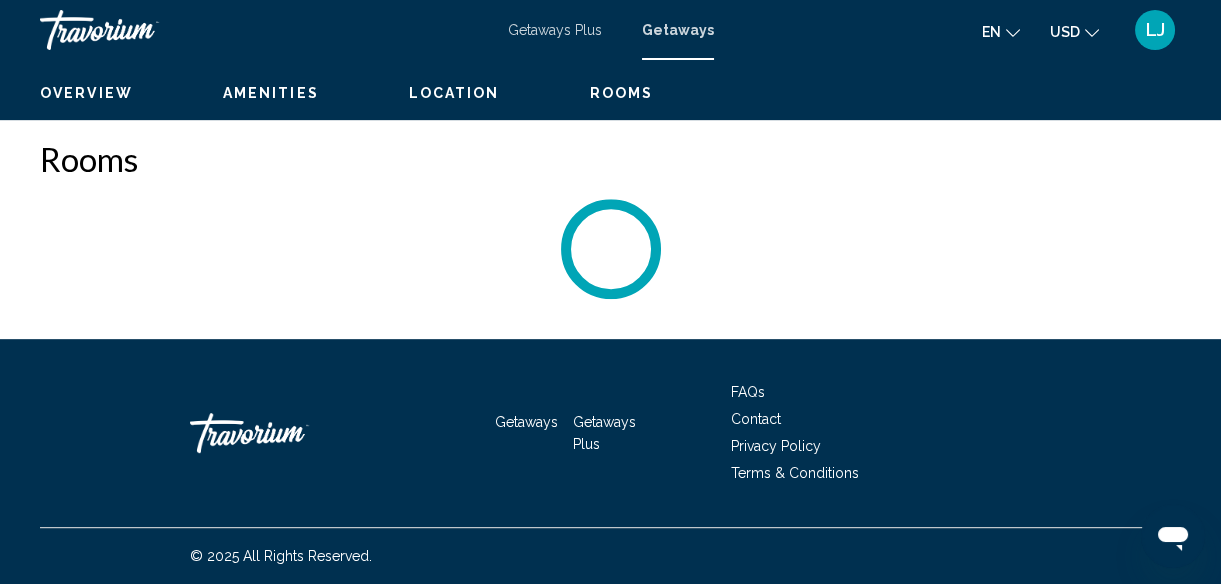 scroll, scrollTop: 0, scrollLeft: 0, axis: both 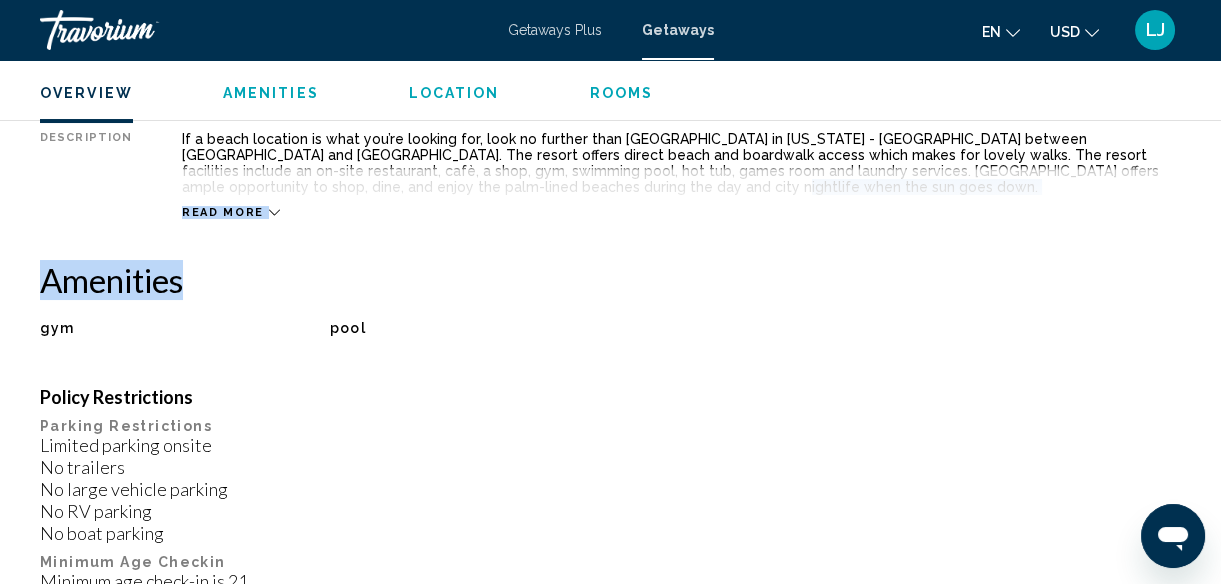 drag, startPoint x: 1204, startPoint y: 198, endPoint x: 1200, endPoint y: 227, distance: 29.274563 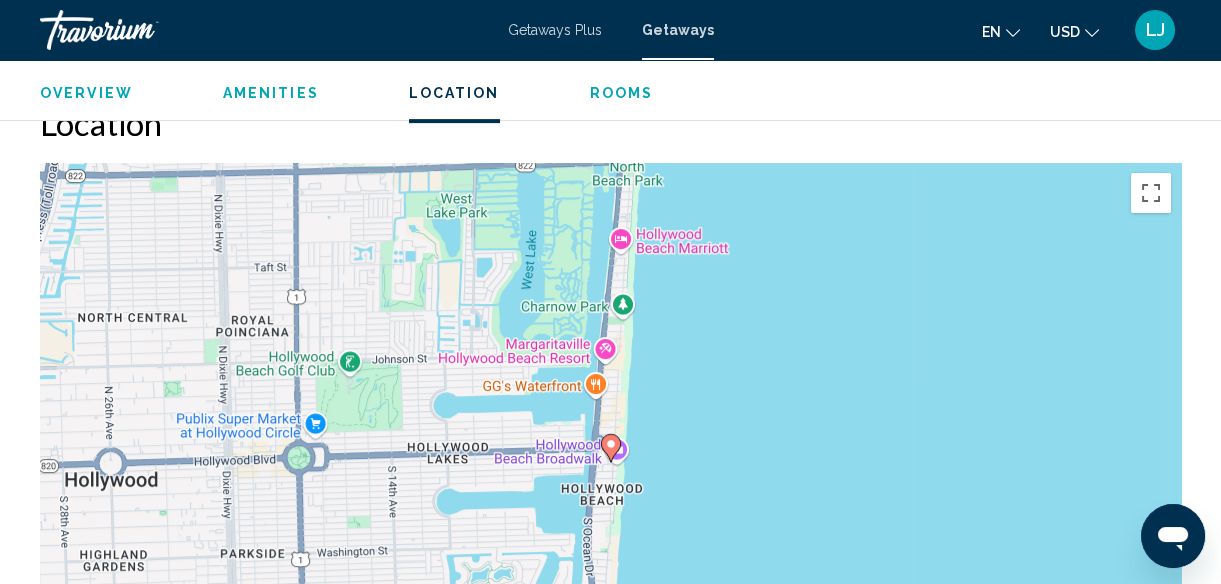 scroll, scrollTop: 1308, scrollLeft: 0, axis: vertical 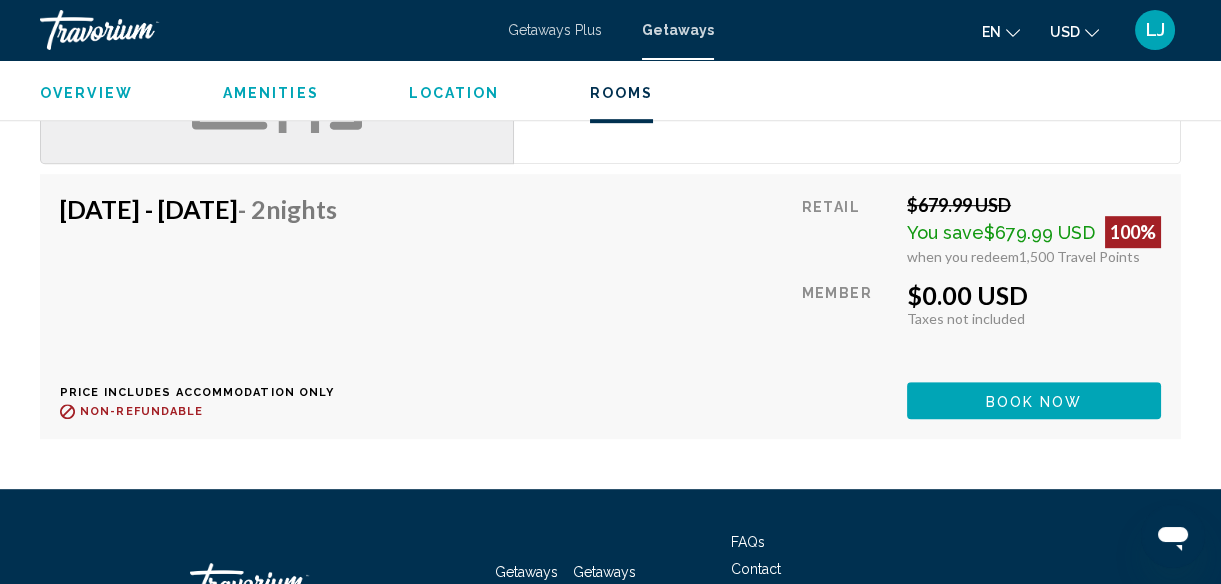 drag, startPoint x: 1228, startPoint y: 349, endPoint x: 43, endPoint y: 9, distance: 1232.8118 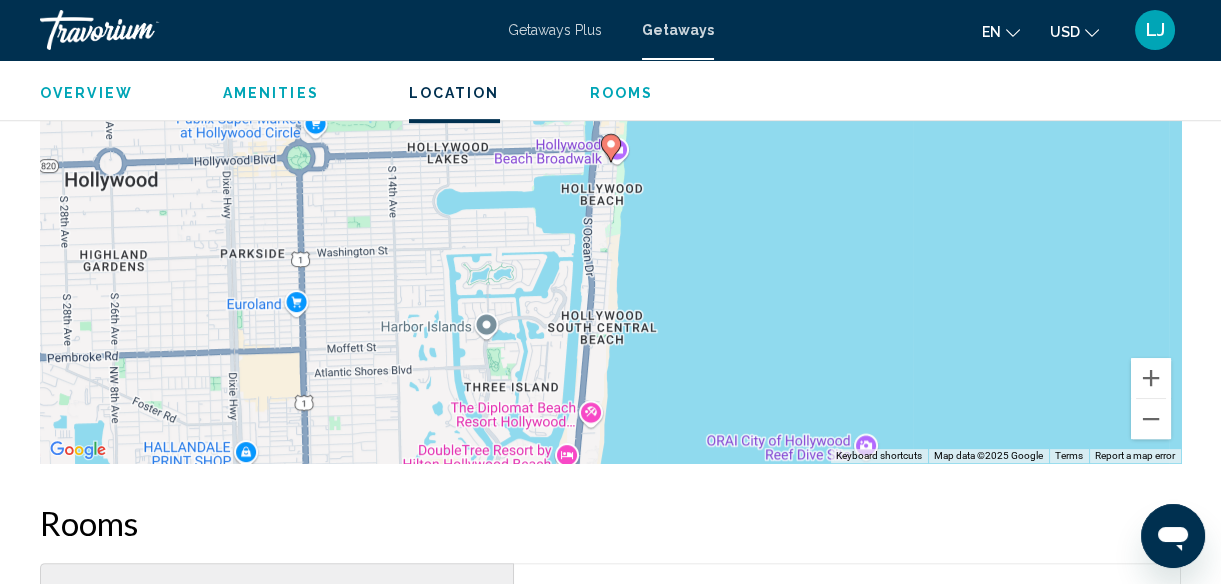 scroll, scrollTop: 1638, scrollLeft: 0, axis: vertical 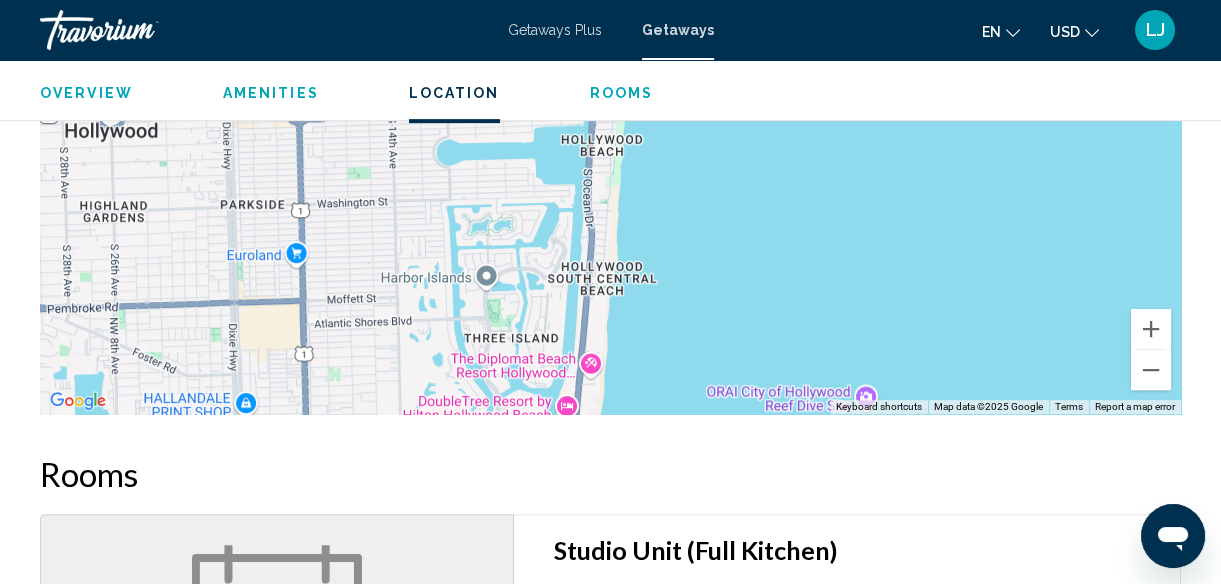 click on "To navigate, press the arrow keys. To activate drag with keyboard, press Alt + Enter. Once in keyboard drag state, use the arrow keys to move the marker. To complete the drag, press the Enter key. To cancel, press Escape." at bounding box center [610, 114] 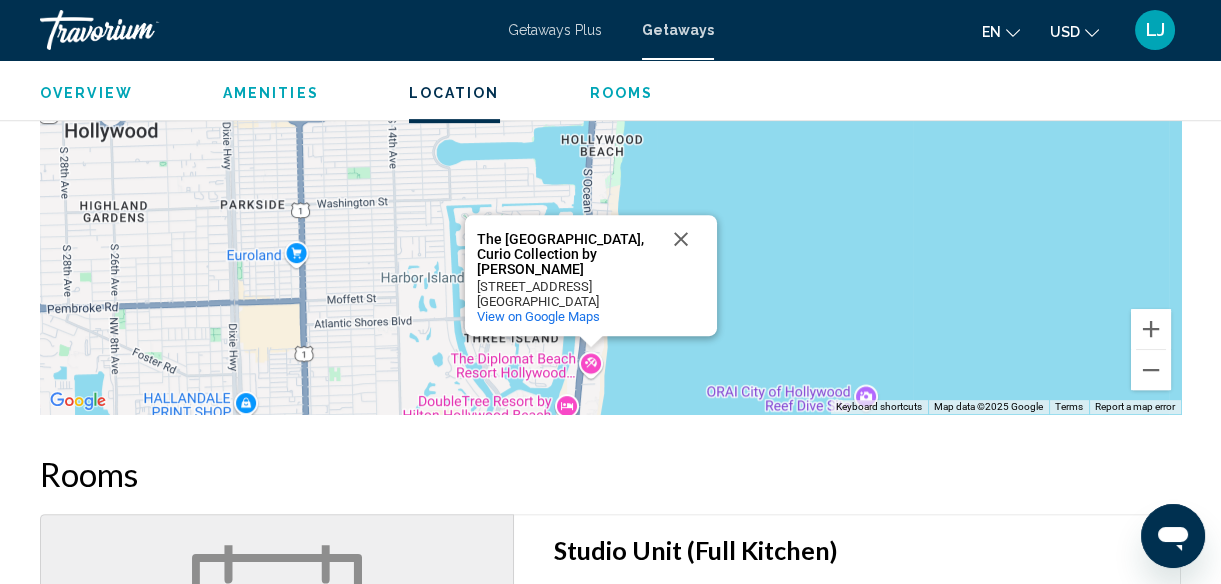 click on "To navigate, press the arrow keys. To activate drag with keyboard, press Alt + Enter. Once in keyboard drag state, use the arrow keys to move the marker. To complete the drag, press the Enter key. To cancel, press Escape.     The [GEOGRAPHIC_DATA], Curio Collection by [GEOGRAPHIC_DATA], Curio Collection by Hilton                 [STREET_ADDRESS]              View on Google Maps" at bounding box center [610, 114] 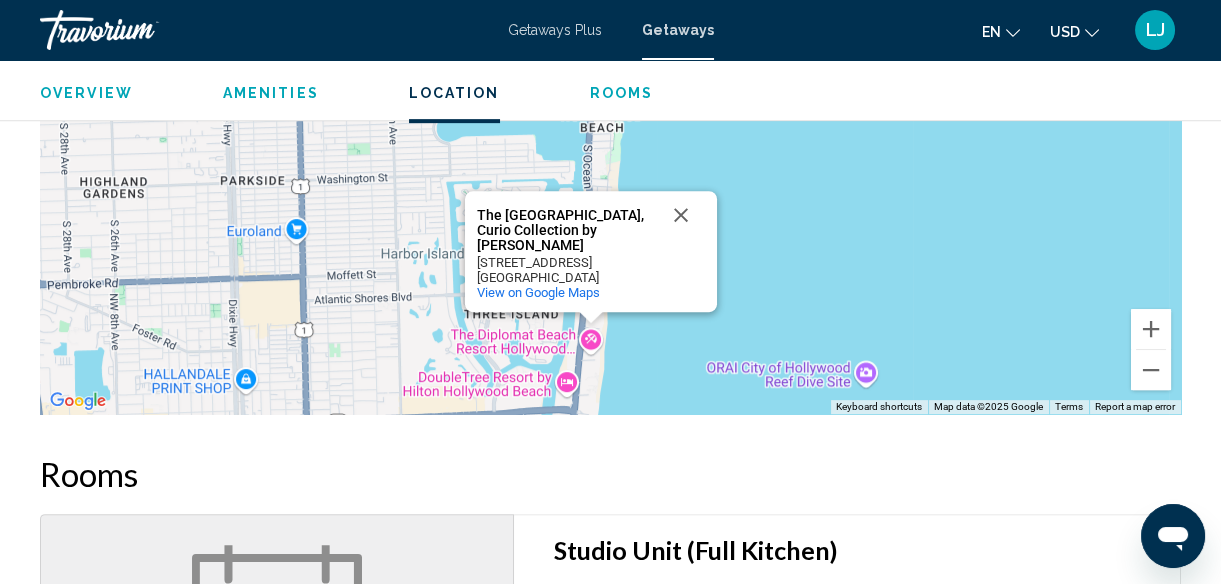 click on "To navigate, press the arrow keys. To activate drag with keyboard, press Alt + Enter. Once in keyboard drag state, use the arrow keys to move the marker. To complete the drag, press the Enter key. To cancel, press Escape.     The [GEOGRAPHIC_DATA], Curio Collection by [GEOGRAPHIC_DATA], Curio Collection by Hilton                 [STREET_ADDRESS]              View on Google Maps" at bounding box center (610, 114) 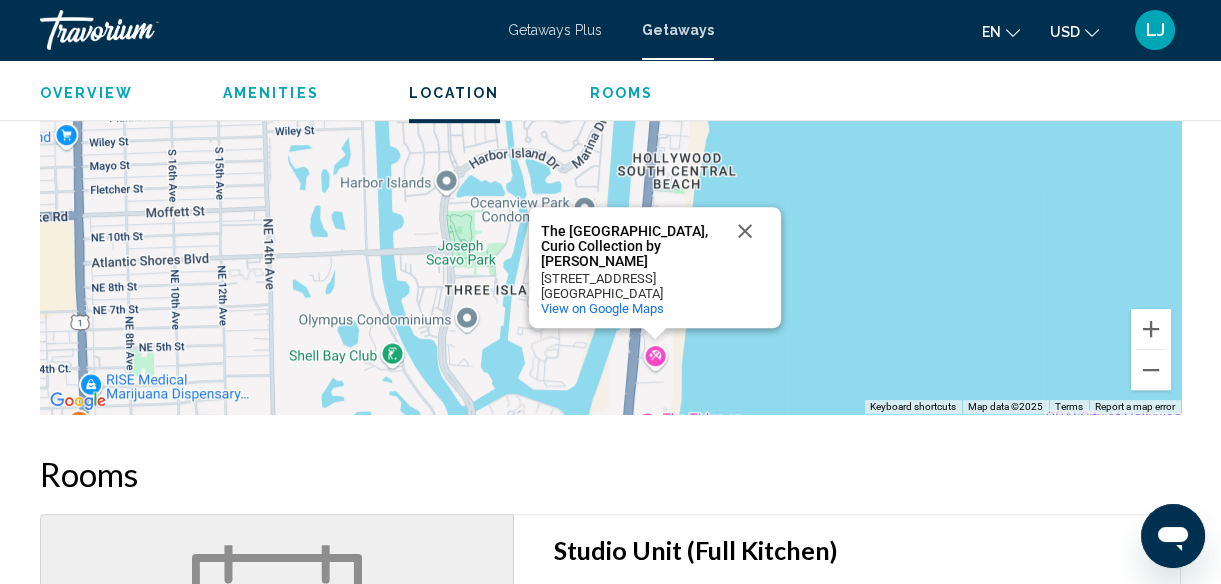 drag, startPoint x: 1075, startPoint y: 298, endPoint x: 1065, endPoint y: 292, distance: 11.661903 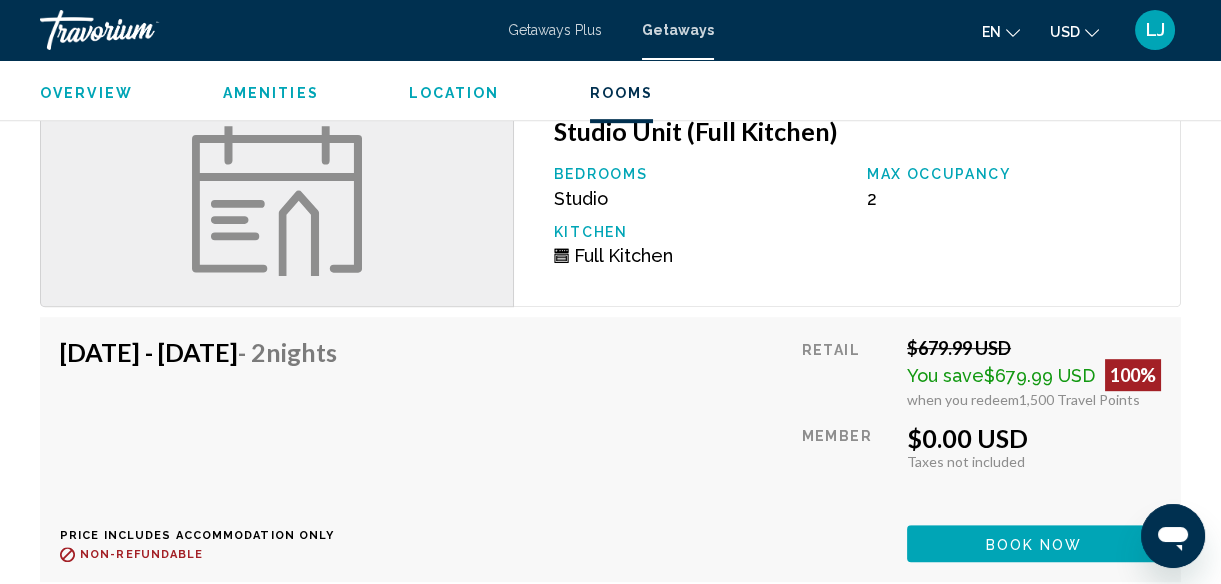 scroll, scrollTop: 2042, scrollLeft: 0, axis: vertical 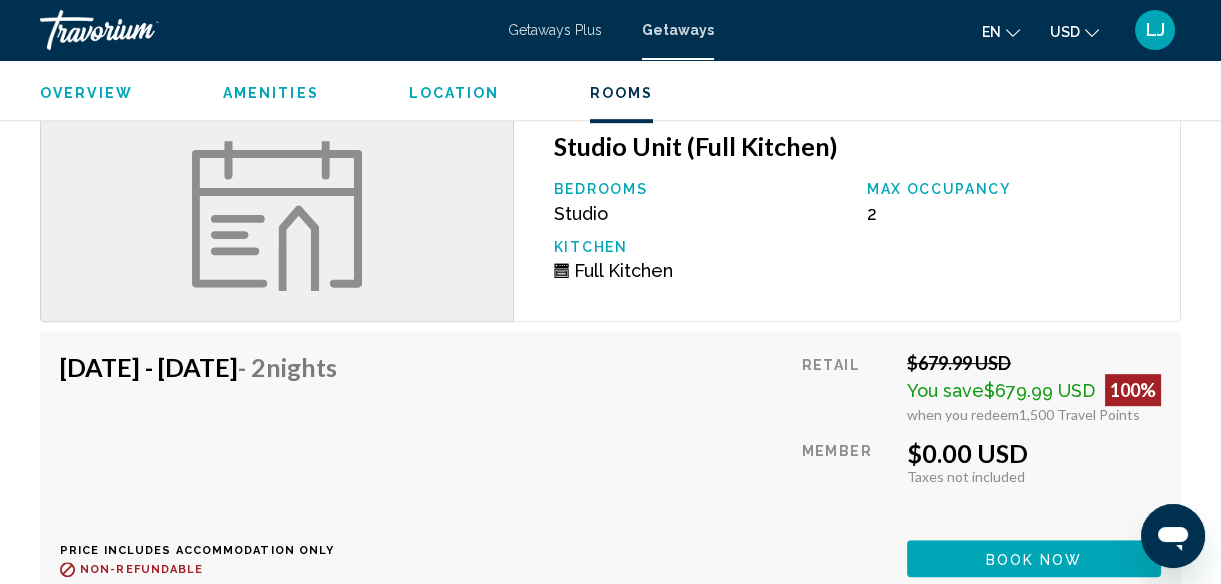 click on "[DATE] - [DATE]  - 2  Nights Price includes accommodation only
Refundable until :
Non-refundable Retail  $679.99 USD  You save  $679.99 USD   100%  when you redeem  1,500  Travel Points  Member  $0.00 USD  Taxes included Taxes not included You earn  0  Travel Points  Book now This room is no longer available. Price includes accommodation only
Refundable until
Non-refundable Book now This room is no longer available." at bounding box center (610, 464) 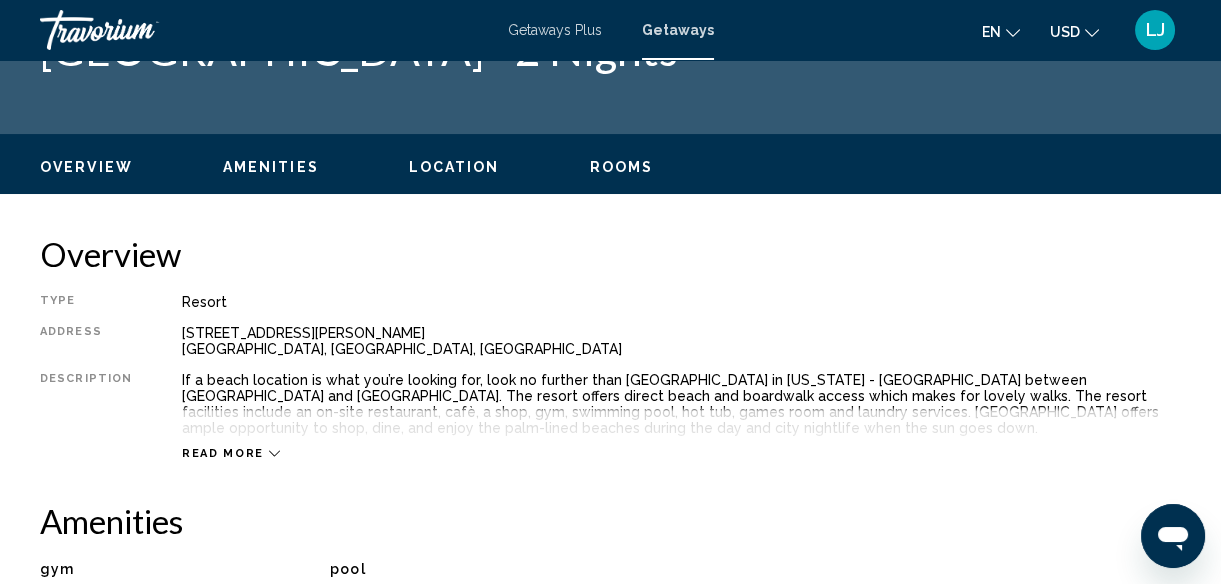 scroll, scrollTop: 0, scrollLeft: 0, axis: both 